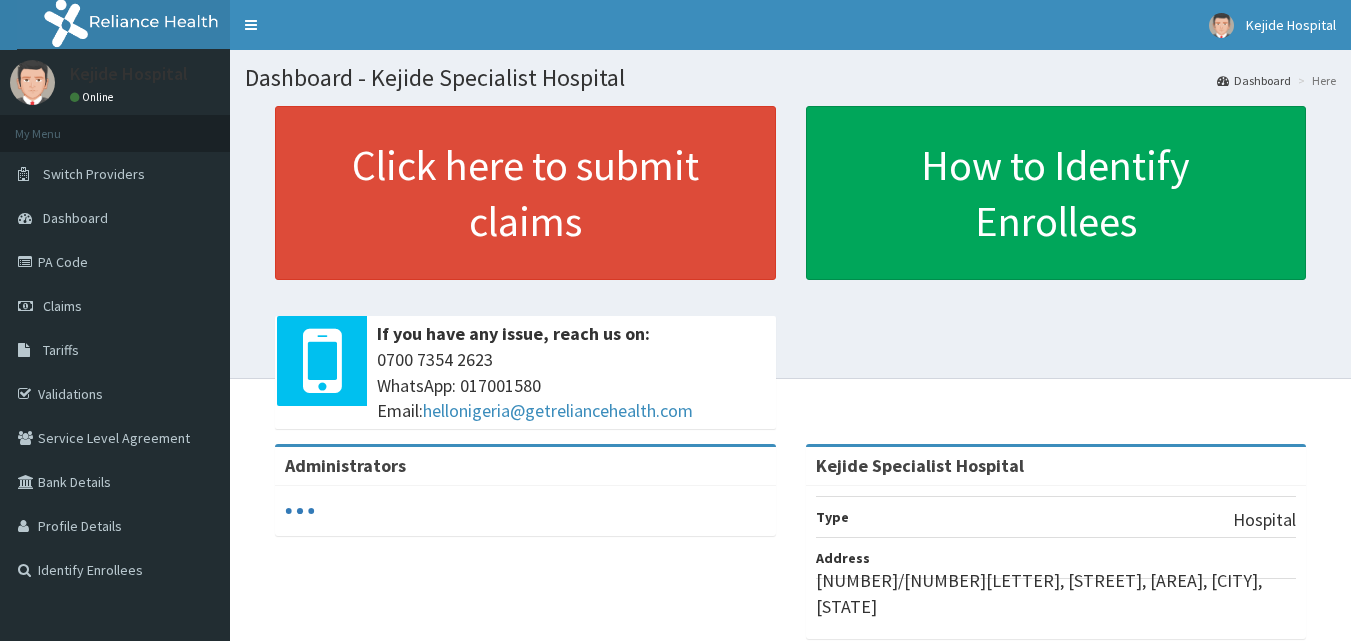 scroll, scrollTop: 0, scrollLeft: 0, axis: both 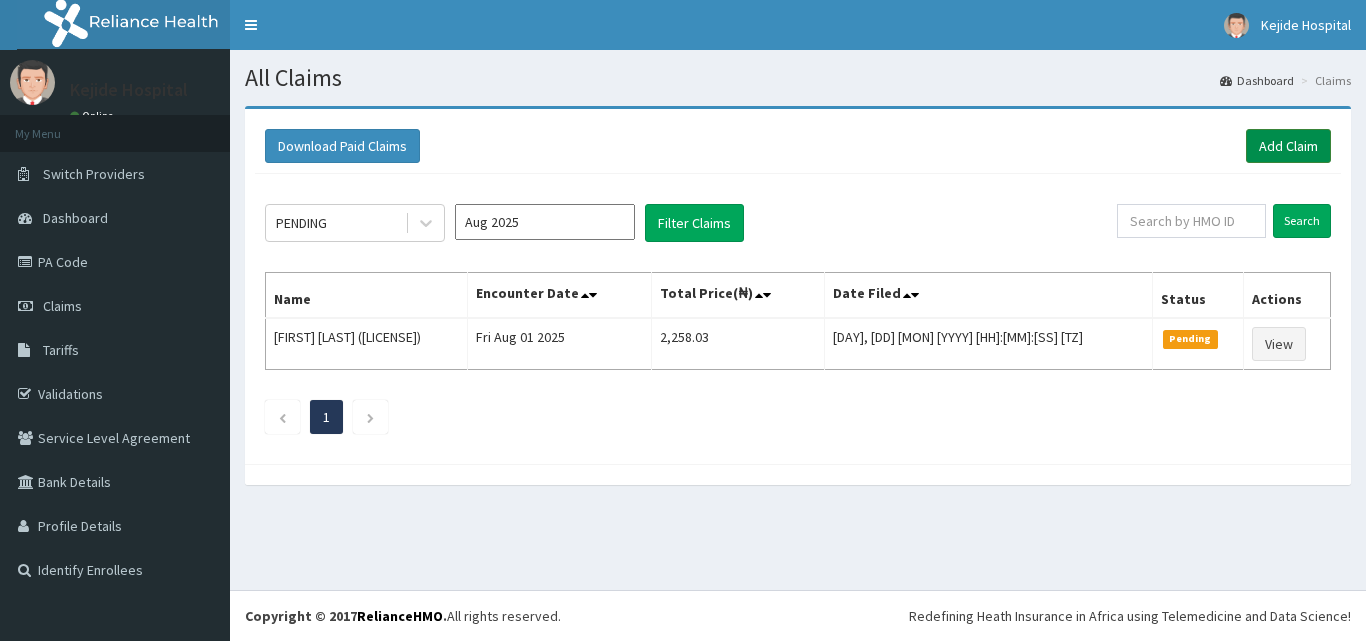 click on "Add Claim" at bounding box center (1288, 146) 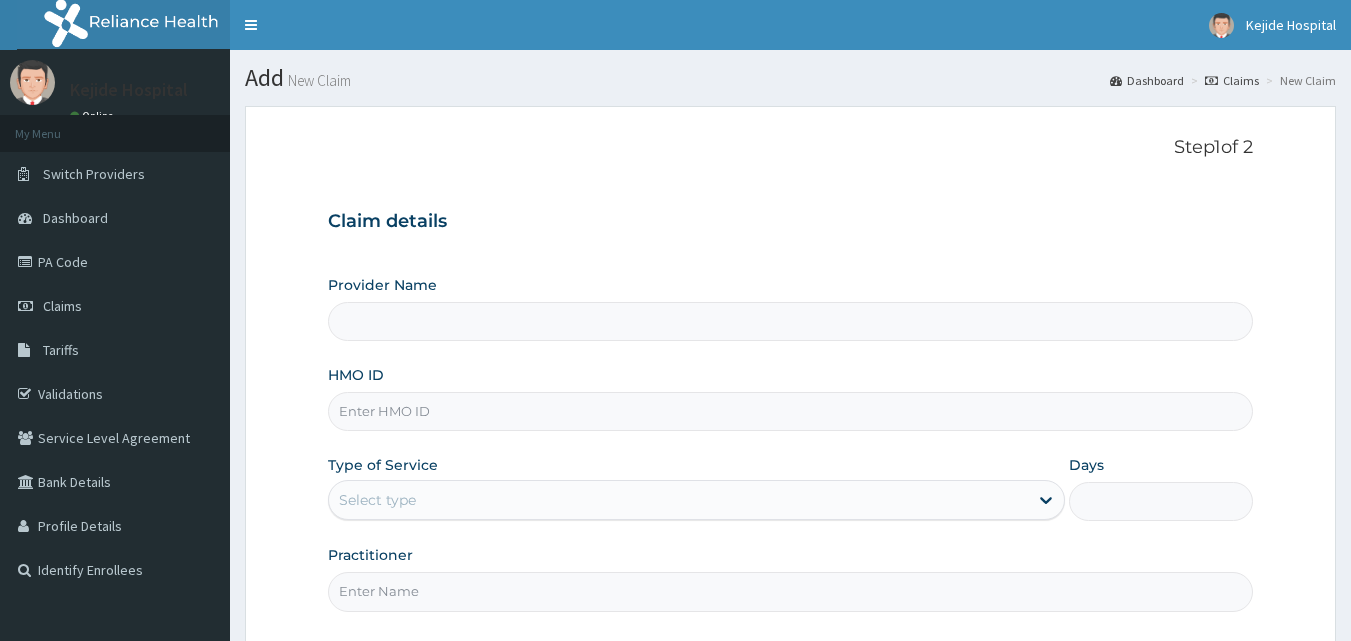 scroll, scrollTop: 0, scrollLeft: 0, axis: both 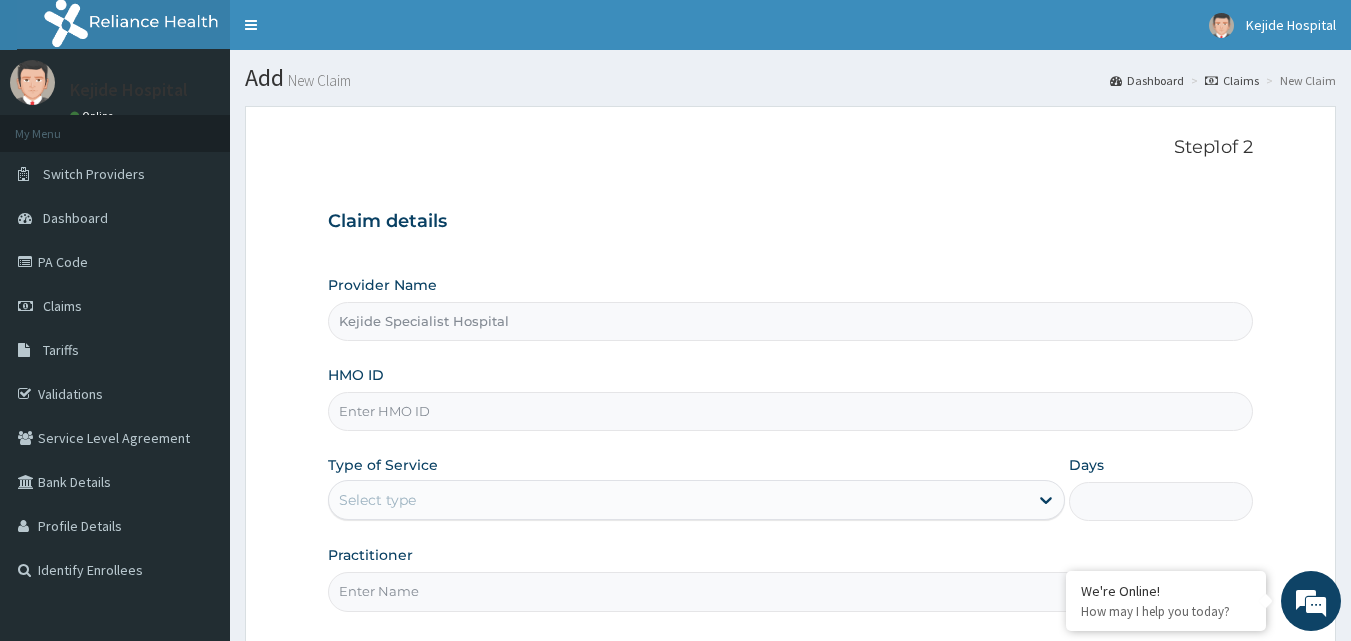 click on "HMO ID" at bounding box center (791, 411) 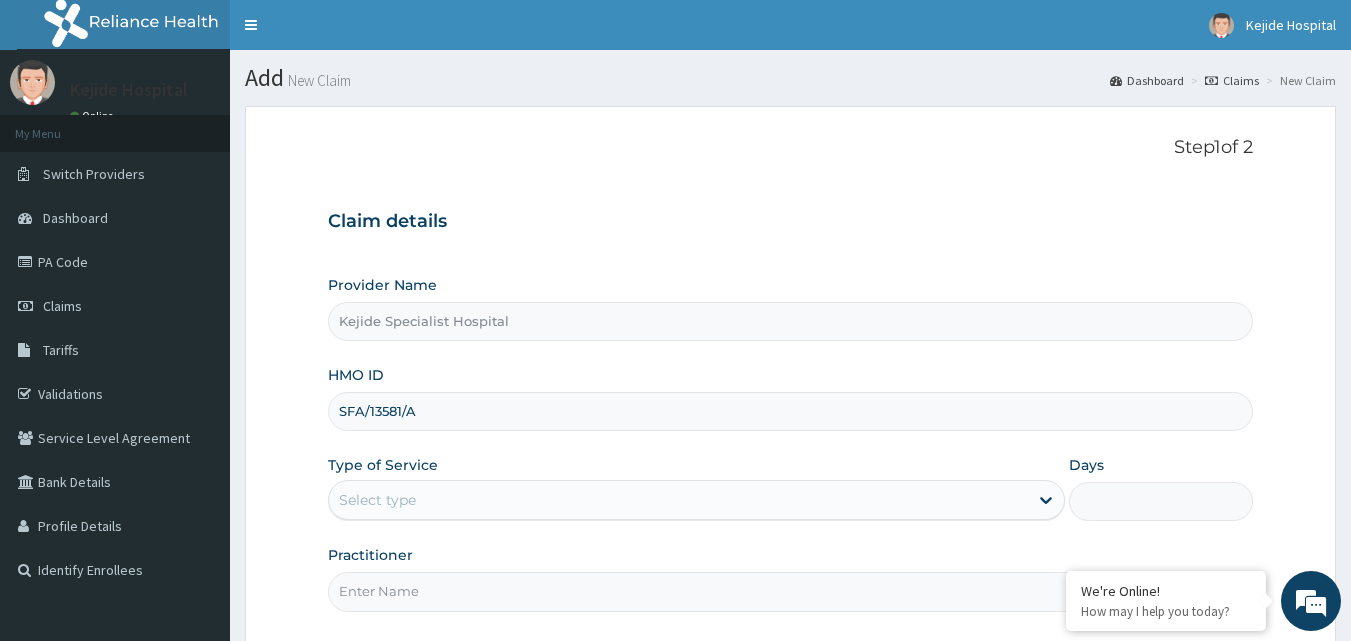 type on "SFA/13581/A" 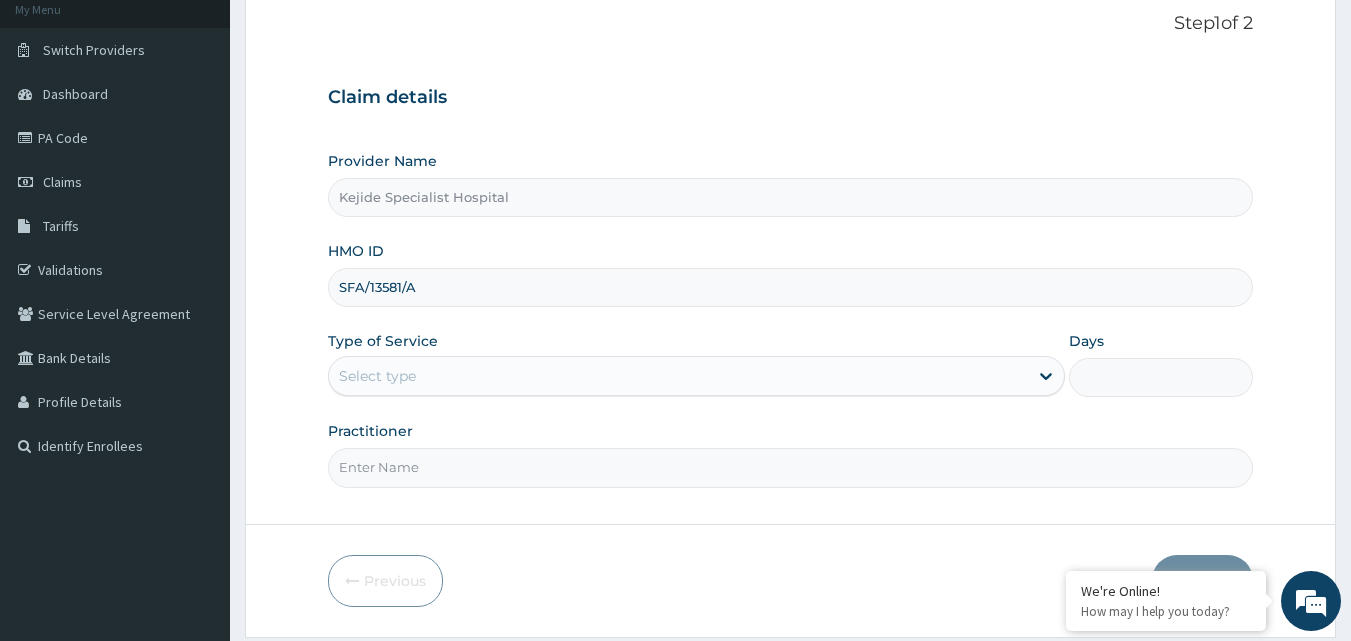 scroll, scrollTop: 160, scrollLeft: 0, axis: vertical 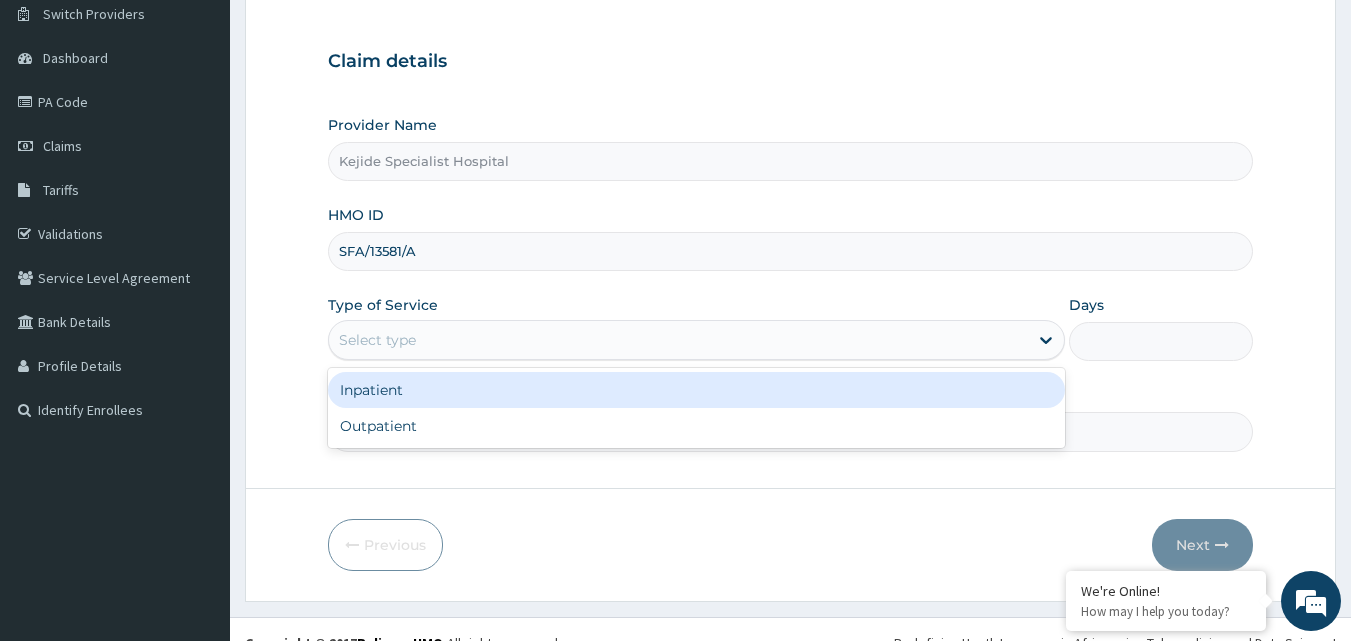 click on "Select type" at bounding box center [696, 340] 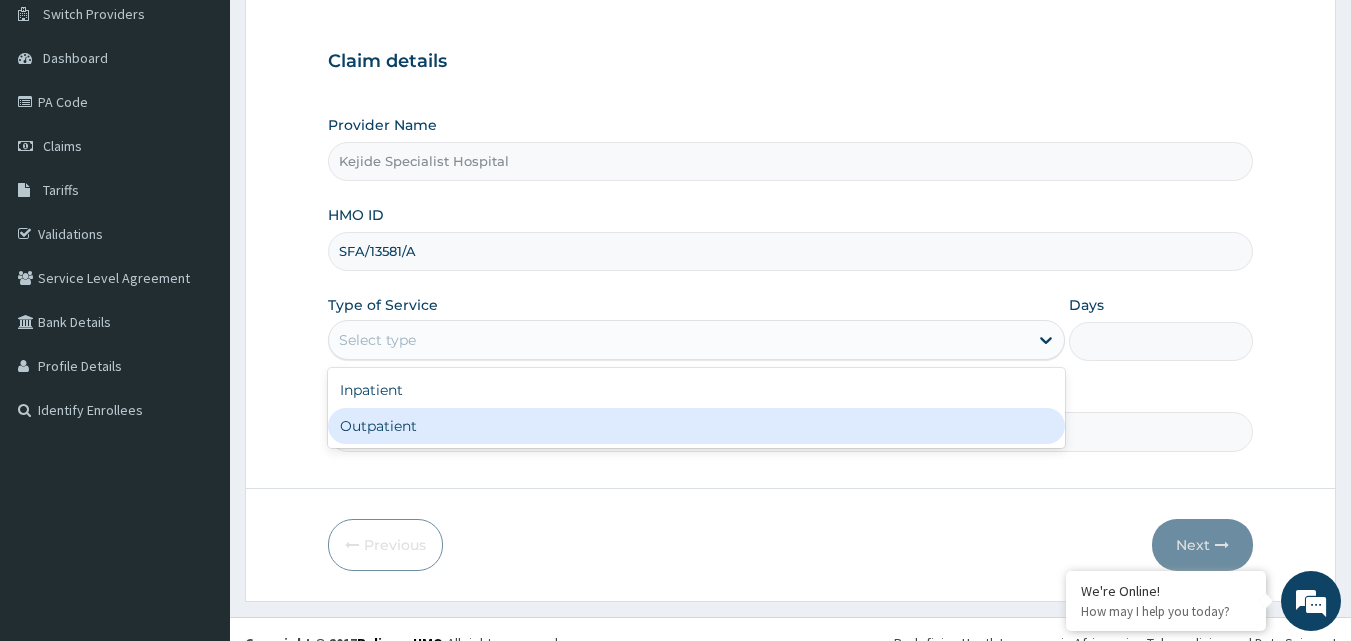 type on "1" 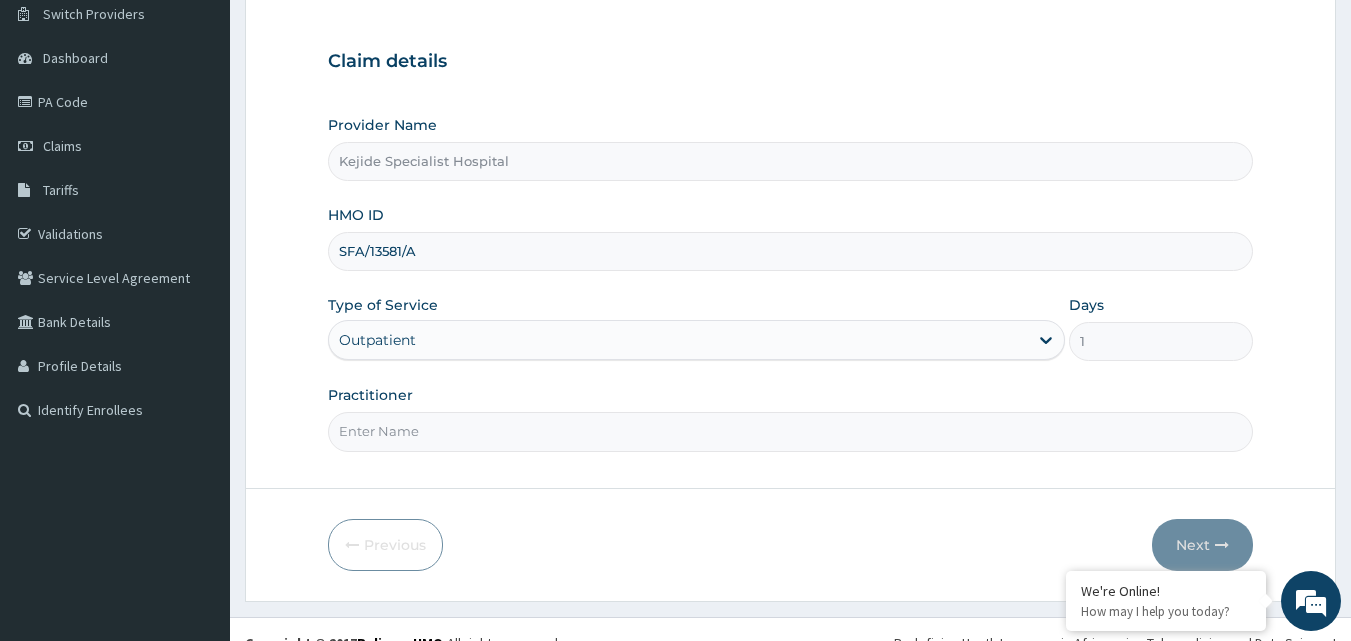 click on "Practitioner" at bounding box center [791, 431] 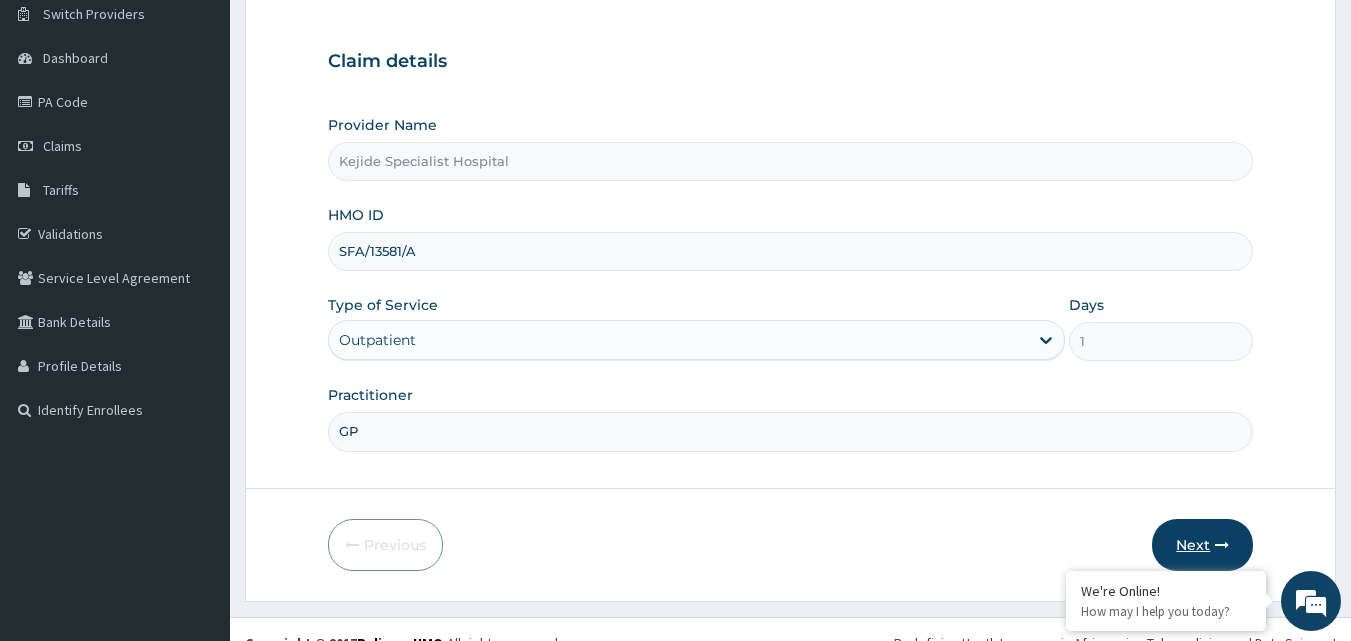 type on "GP" 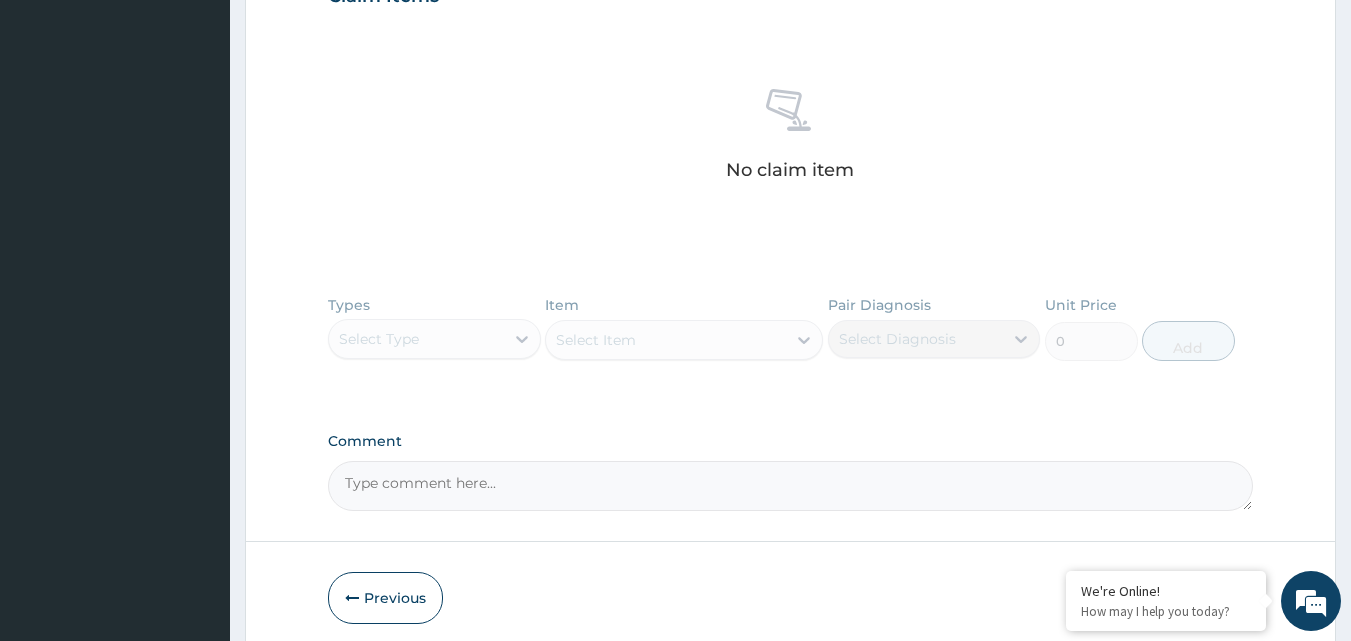 scroll, scrollTop: 720, scrollLeft: 0, axis: vertical 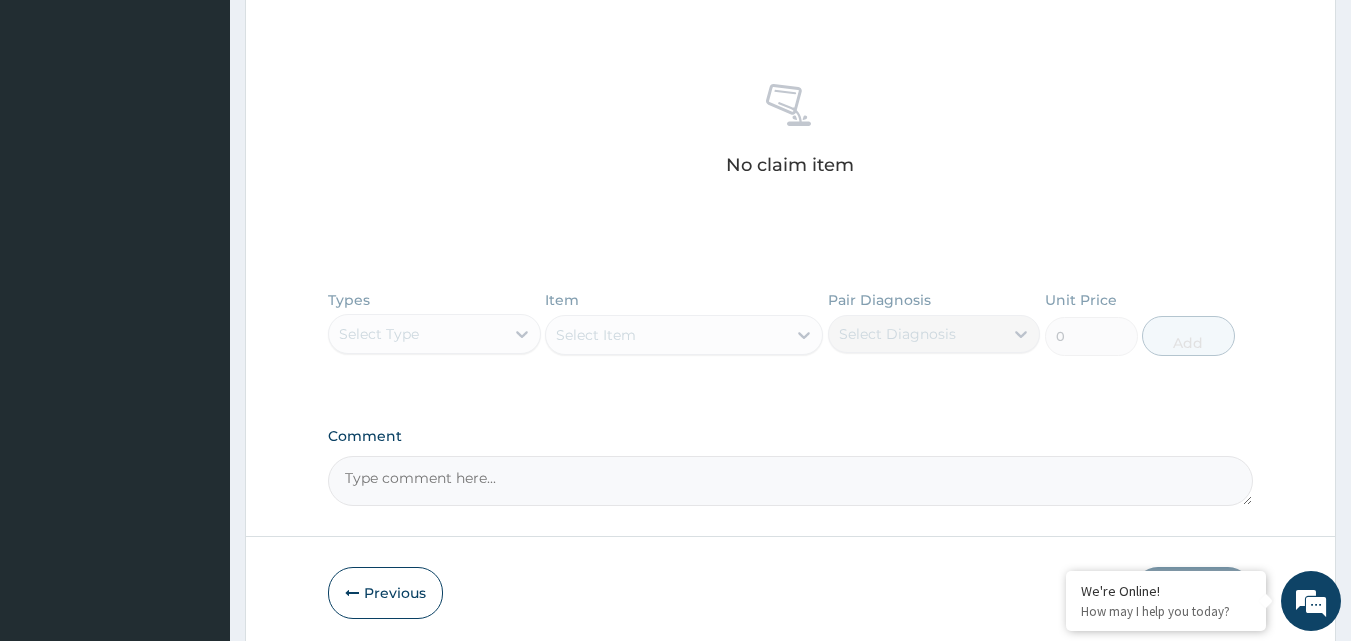 click on "Types Select Type Item Select Item Pair Diagnosis Select Diagnosis Unit Price 0 Add" at bounding box center [791, 338] 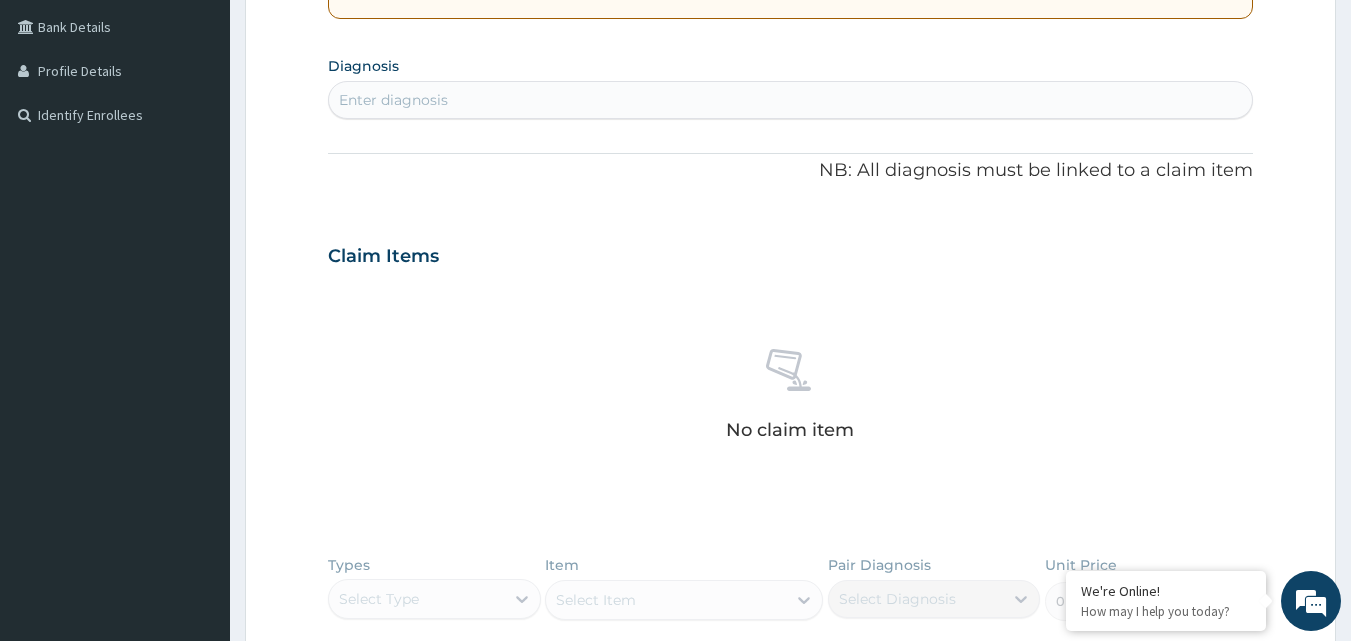 scroll, scrollTop: 320, scrollLeft: 0, axis: vertical 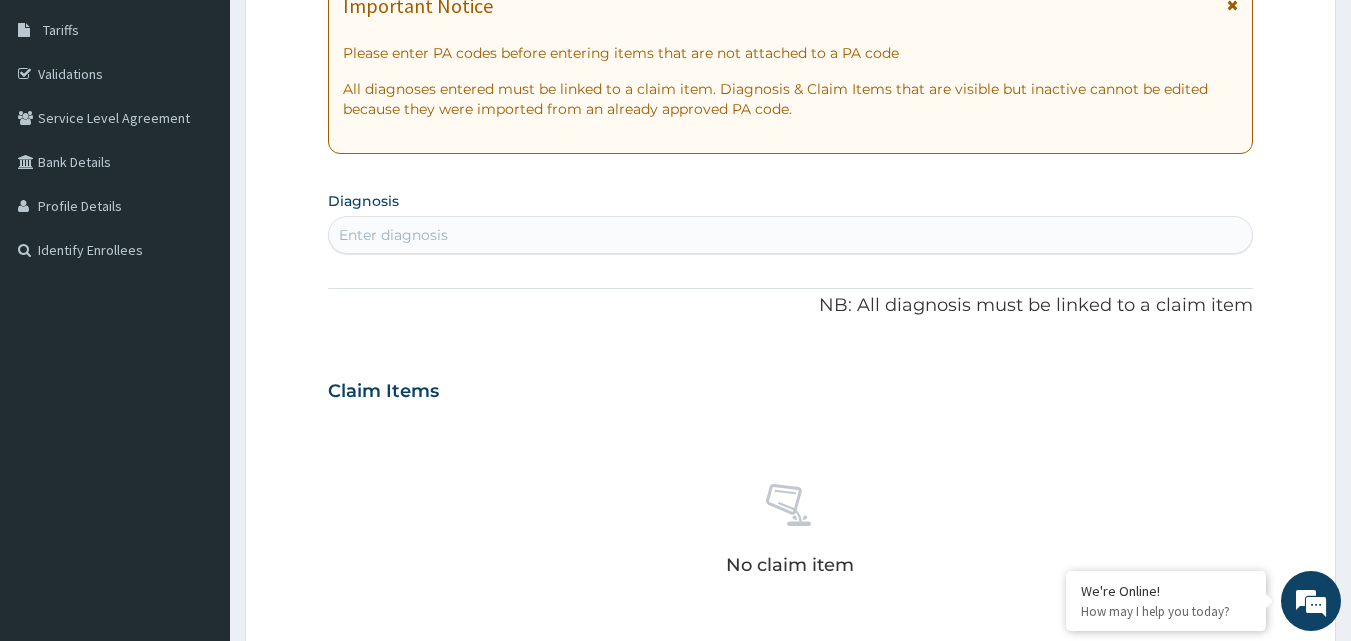 click on "Enter diagnosis" at bounding box center (791, 235) 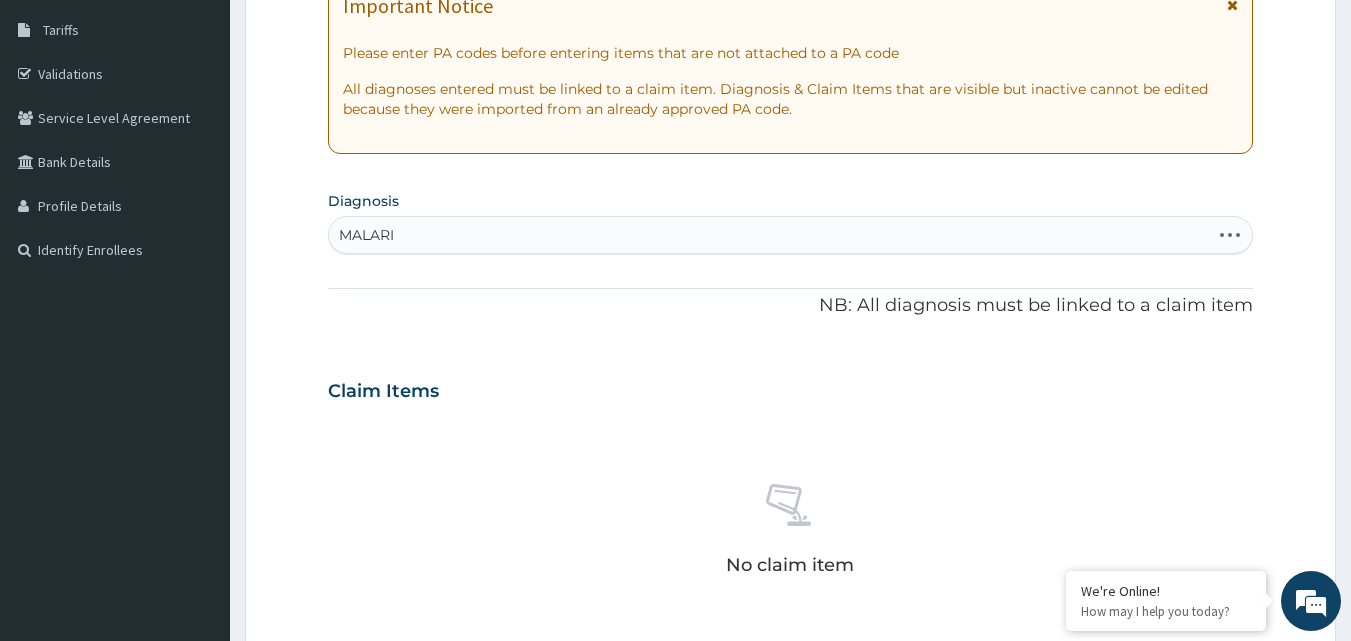 type on "MALARIA" 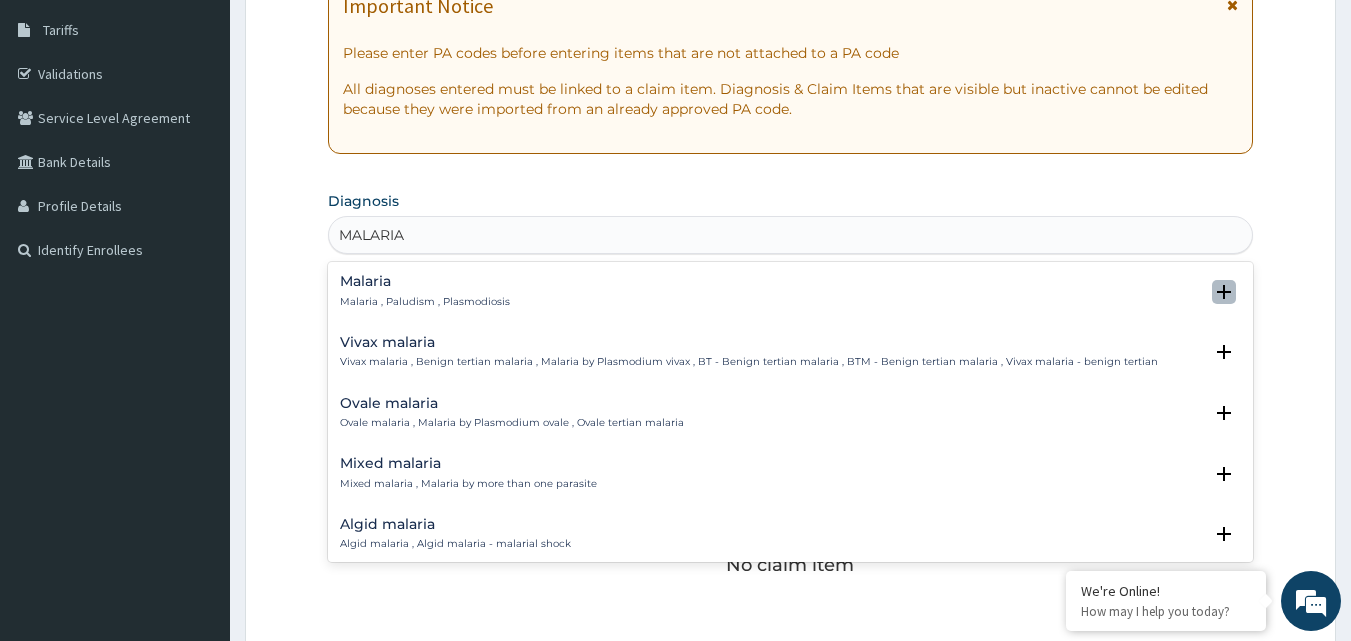 click at bounding box center (1224, 292) 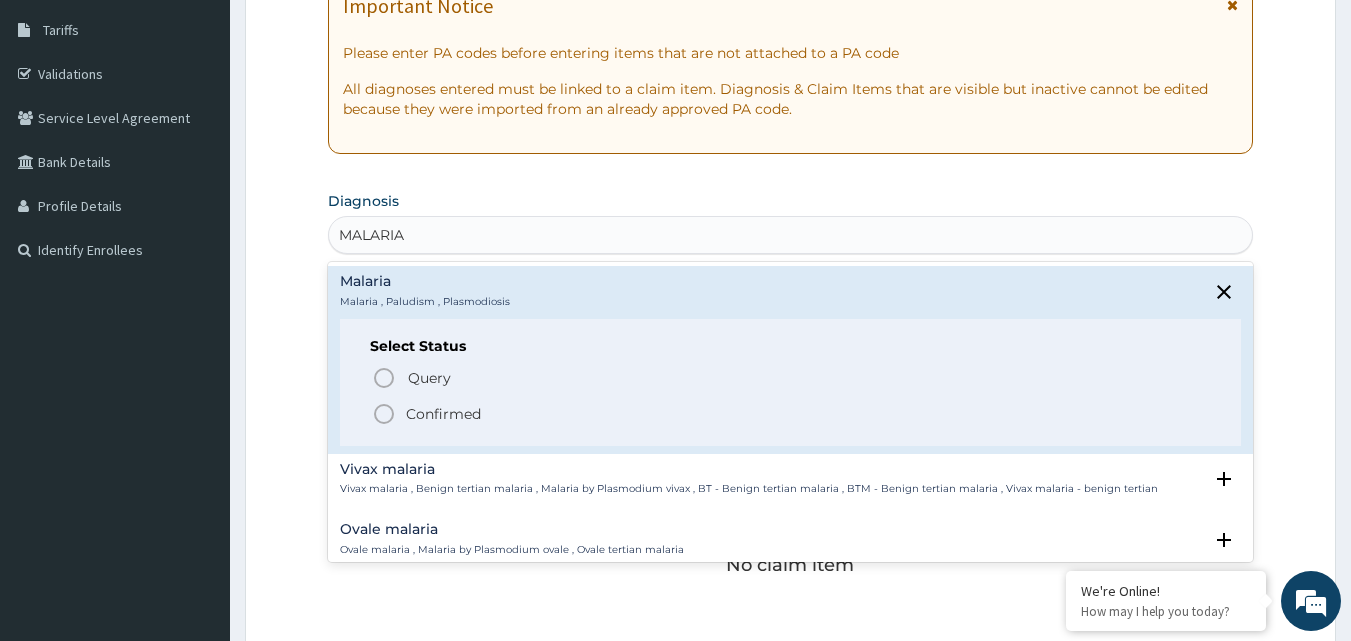click on "Confirmed" at bounding box center (792, 414) 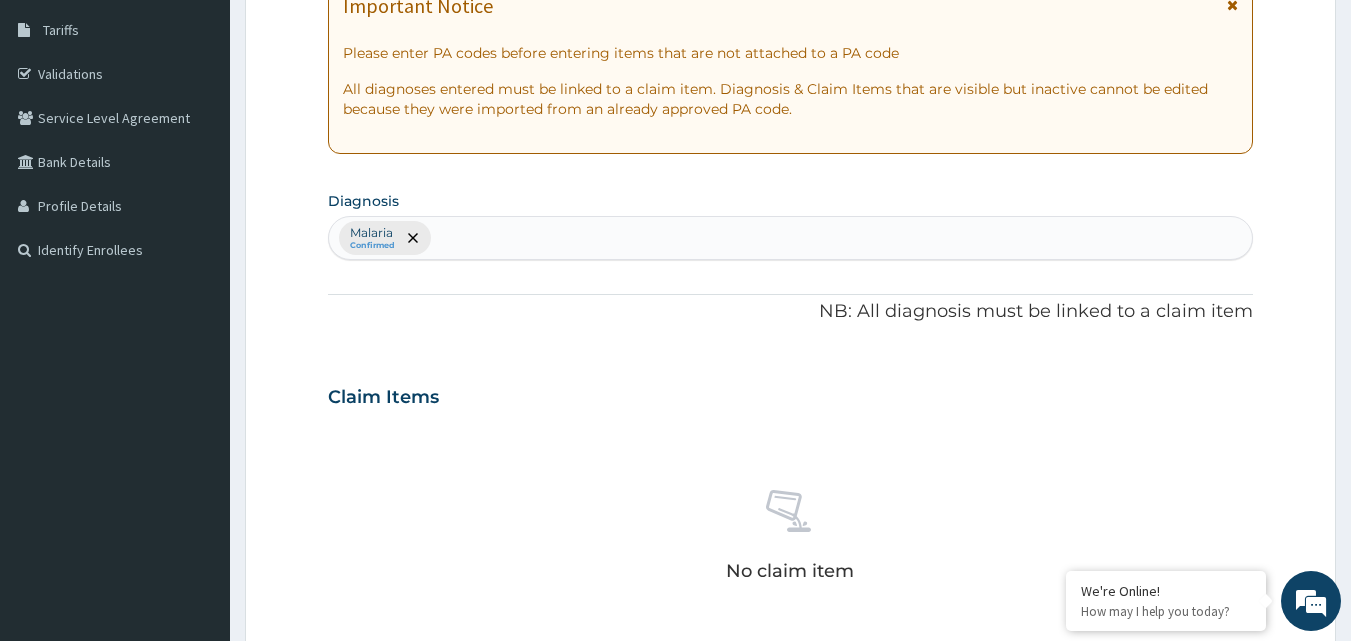 click on "PA Code / Prescription Code Enter Code(Secondary Care Only) Encounter Date DD-MM-YYYY Important Notice Please enter PA codes before entering items that are not attached to a PA code   All diagnoses entered must be linked to a claim item. Diagnosis & Claim Items that are visible but inactive cannot be edited because they were imported from an already approved PA code. Diagnosis Malaria Confirmed NB: All diagnosis must be linked to a claim item Claim Items No claim item Types Select Type Item Select Item Pair Diagnosis Select Diagnosis Unit Price 0 Add Comment" at bounding box center [791, 391] 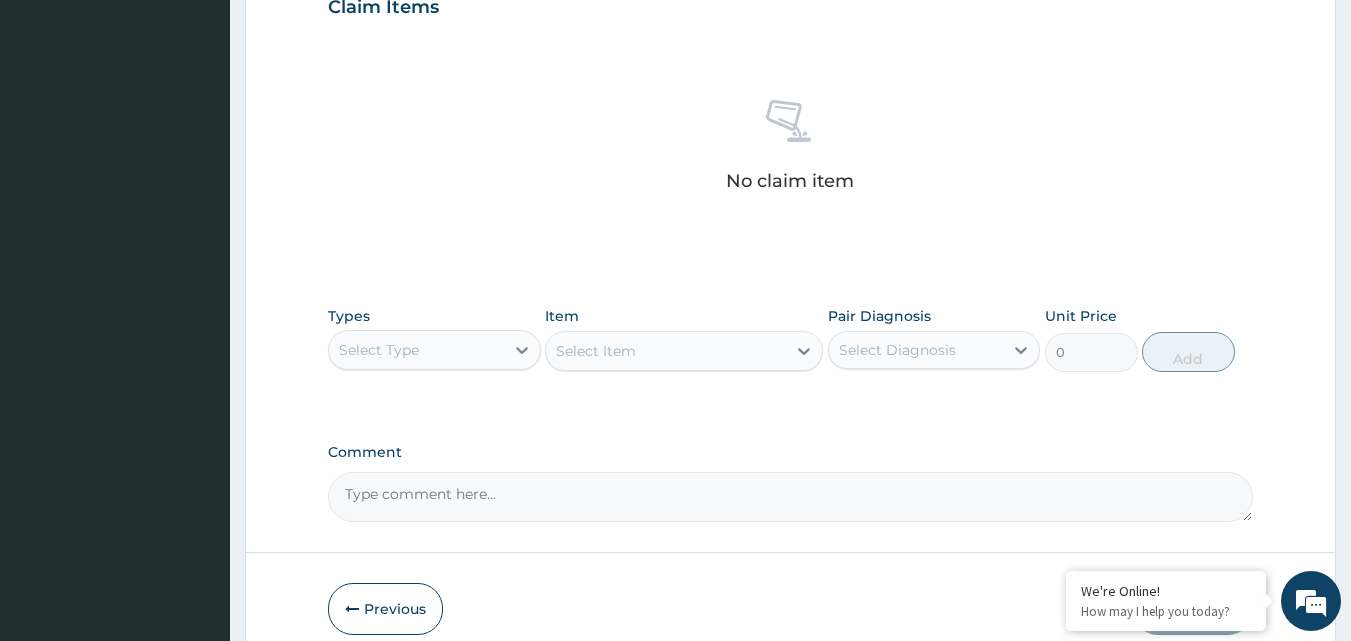 scroll, scrollTop: 720, scrollLeft: 0, axis: vertical 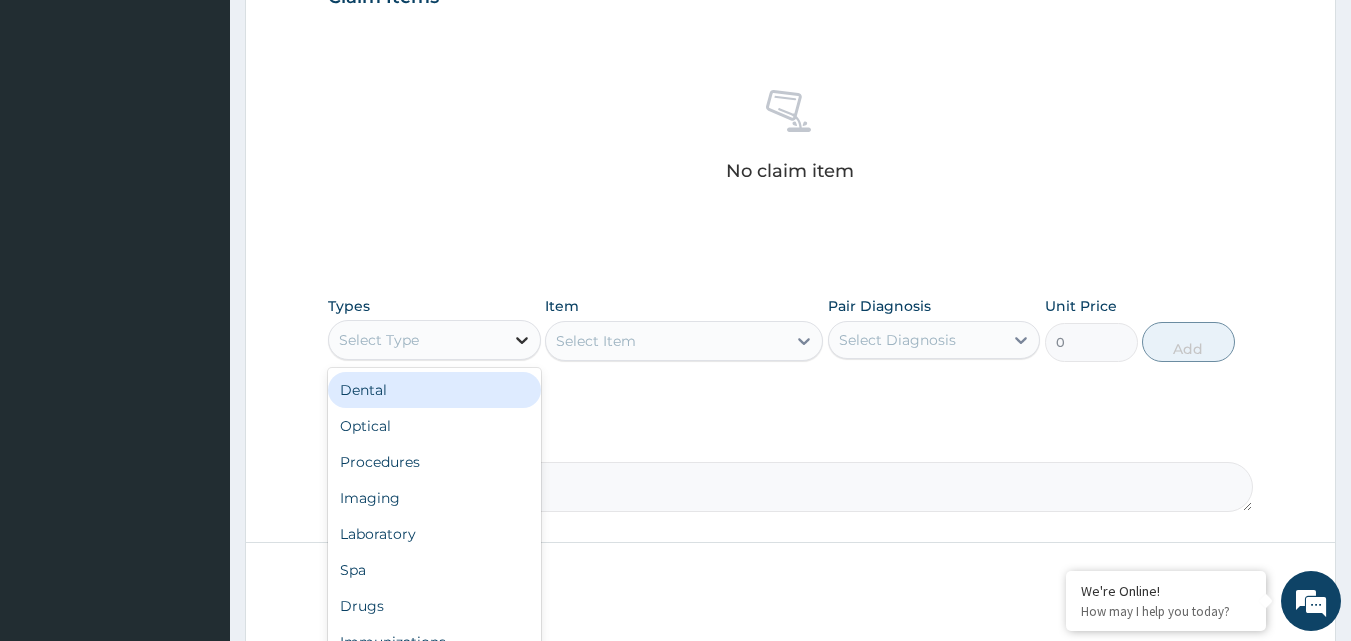 click at bounding box center (522, 340) 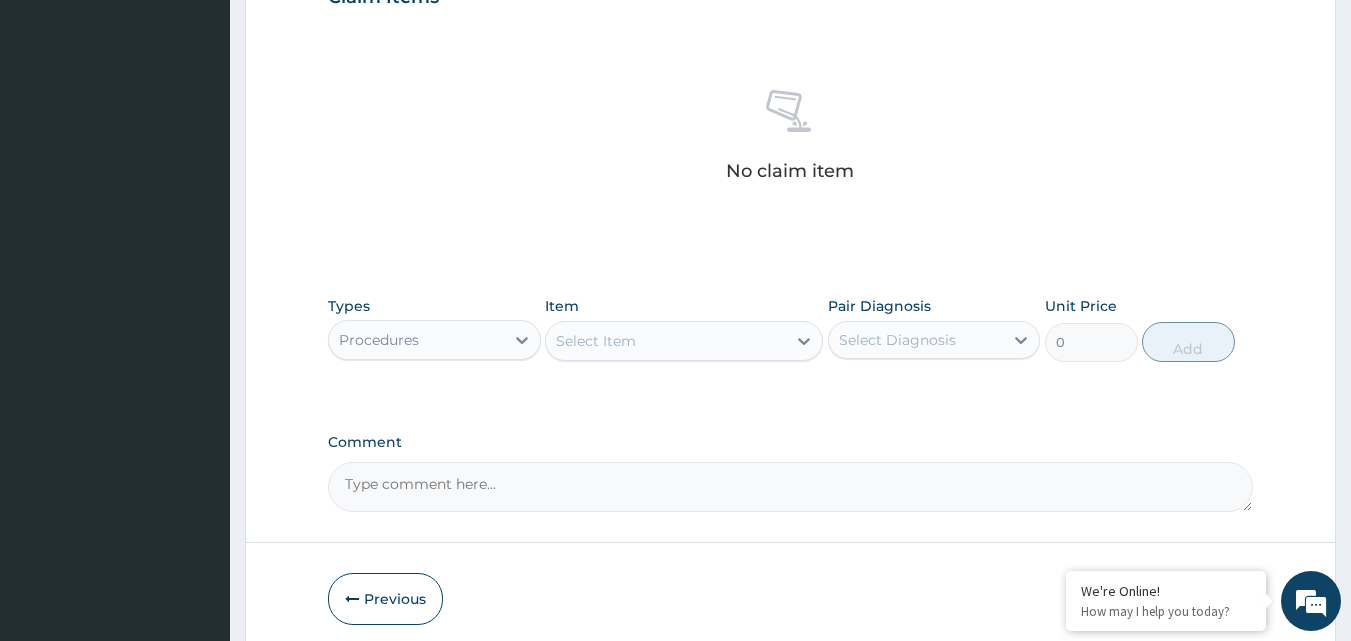 click on "Select Item" at bounding box center [666, 341] 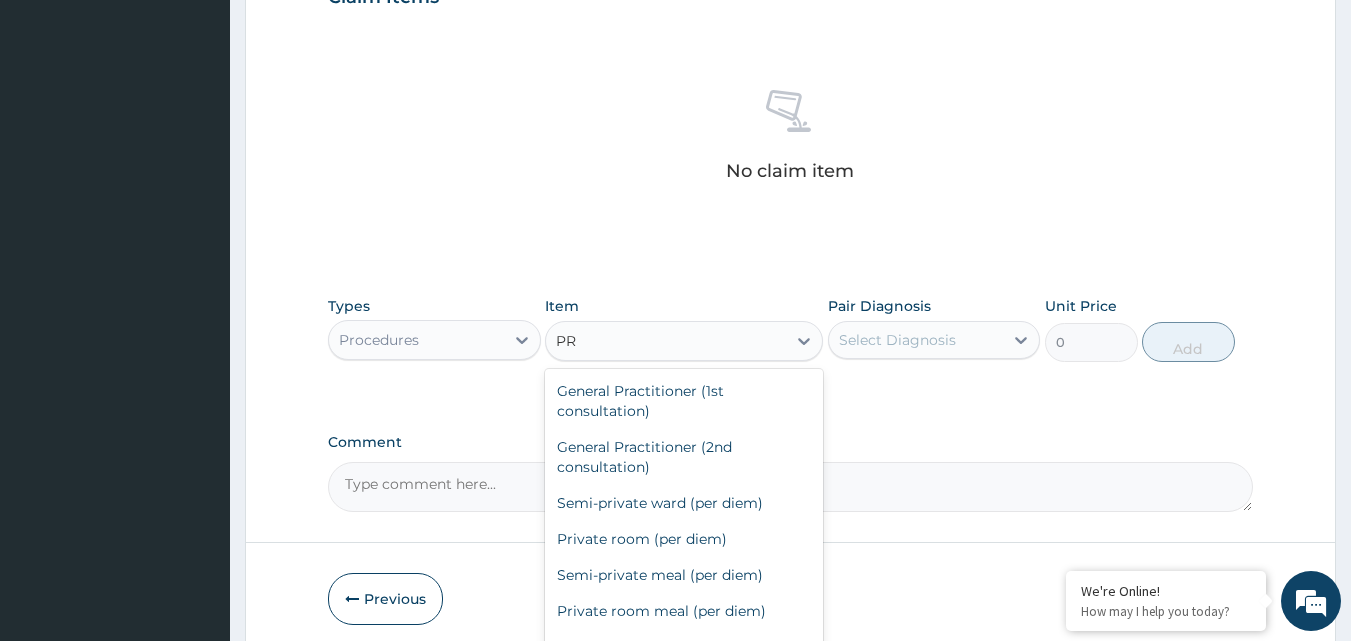 type on "P" 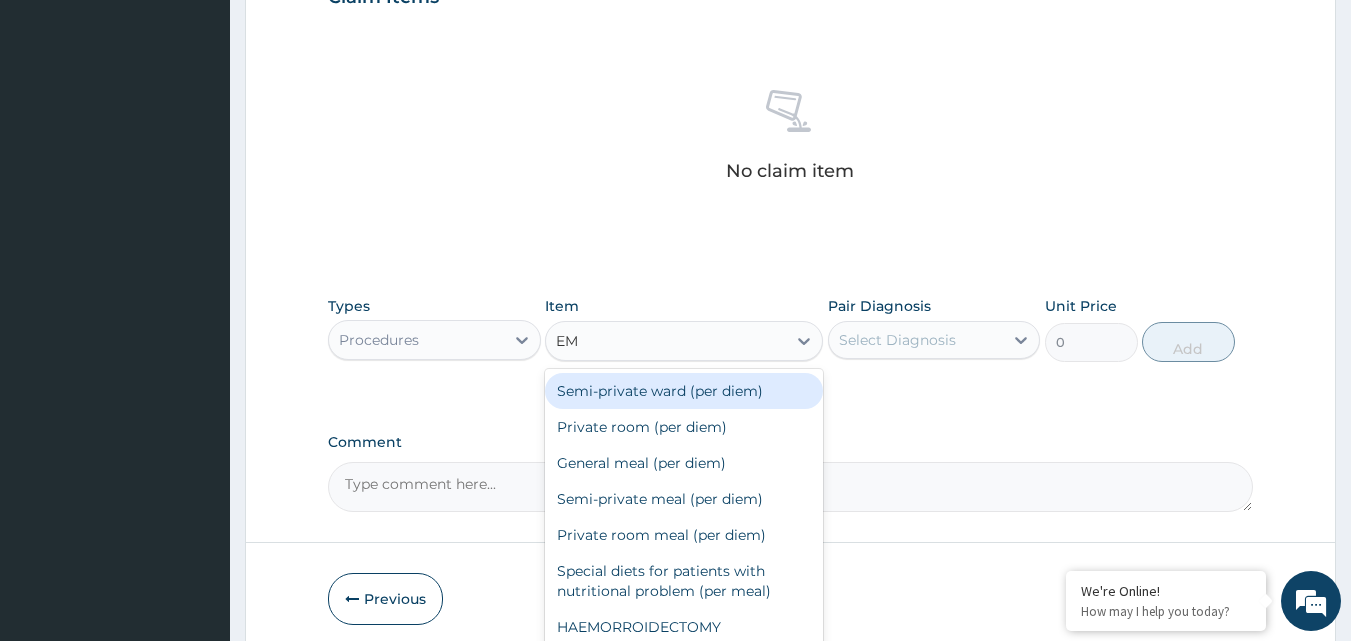 type on "E" 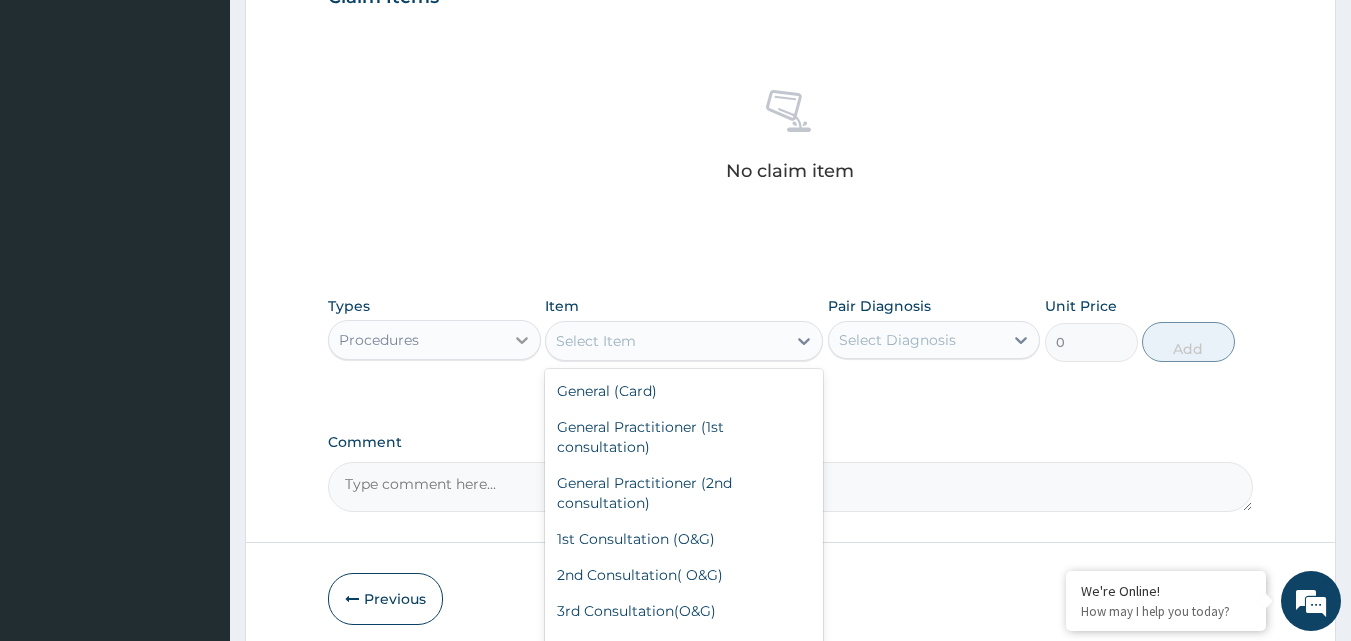 click at bounding box center (522, 340) 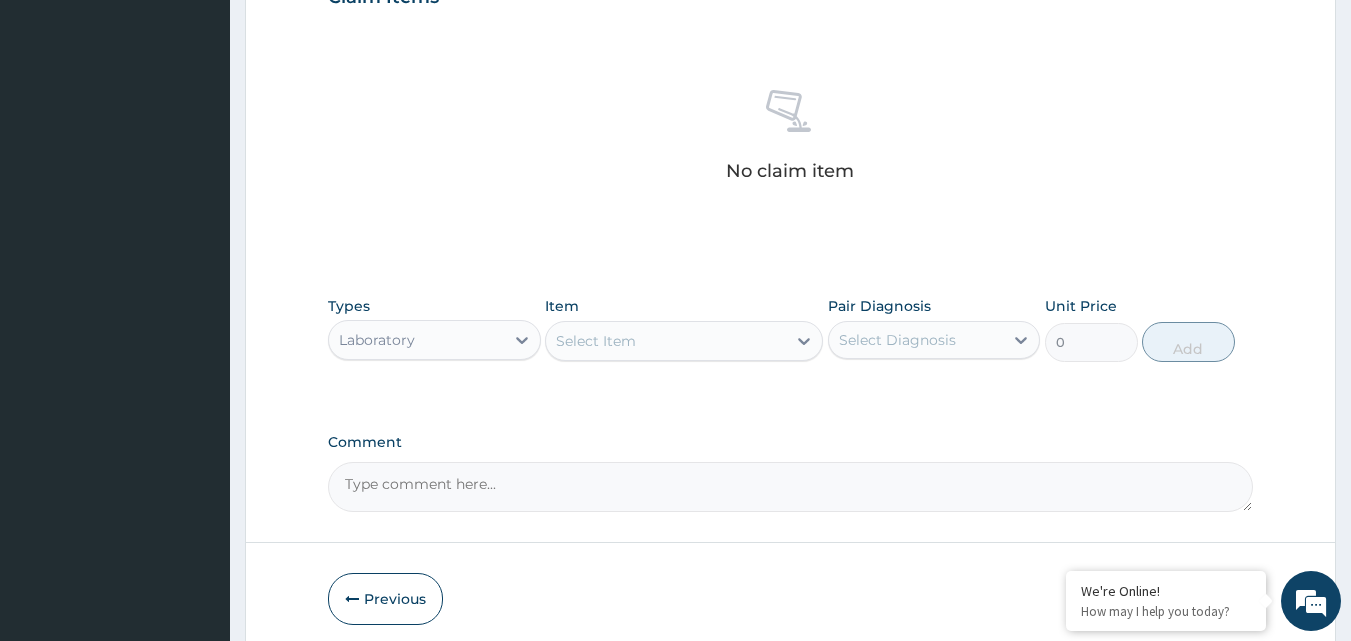 click on "Select Item" at bounding box center (596, 341) 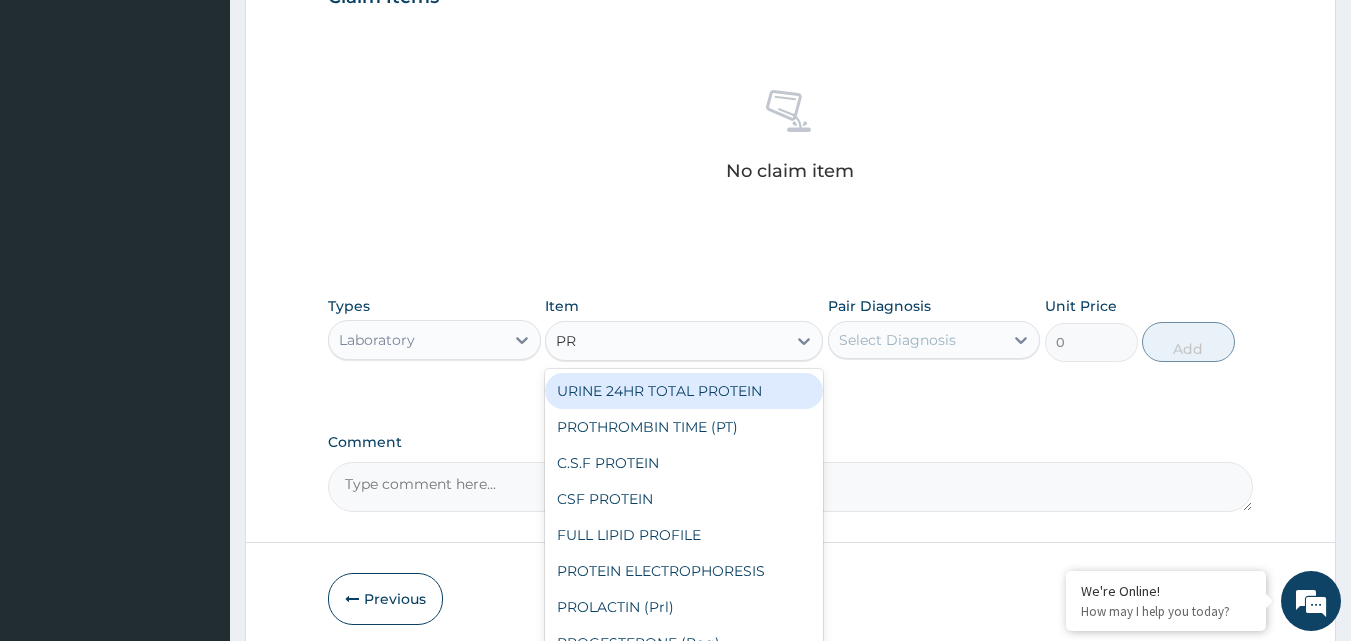 type on "P" 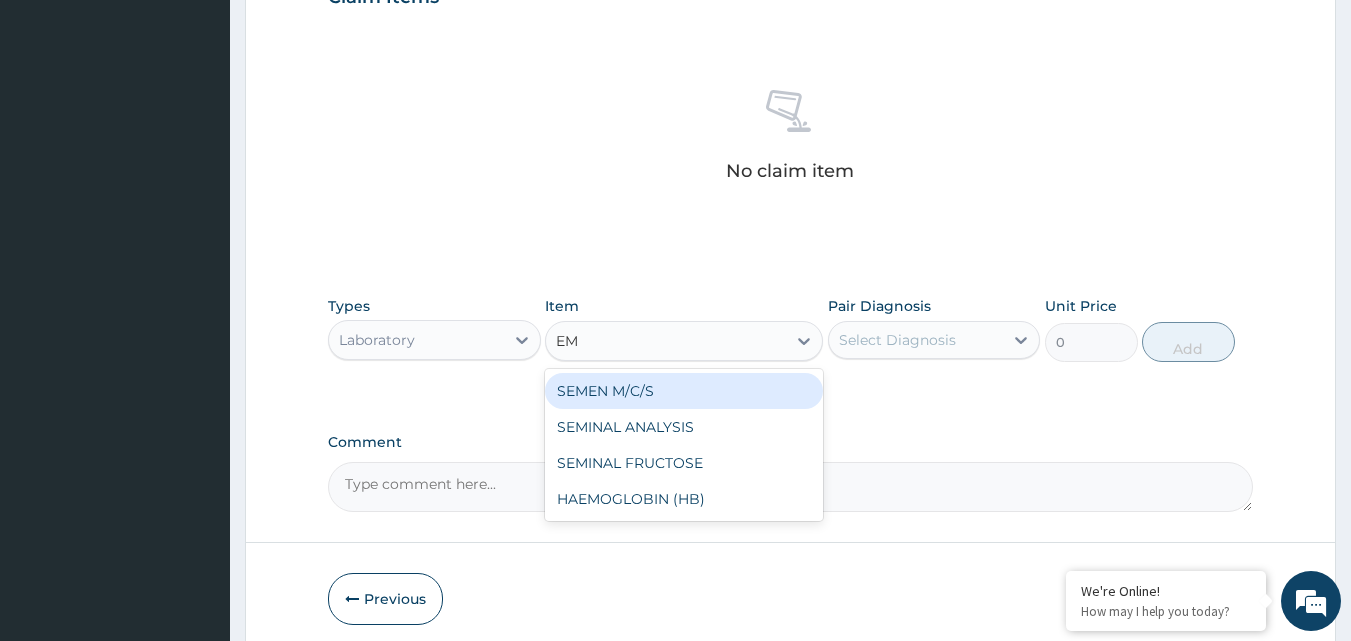 type on "E" 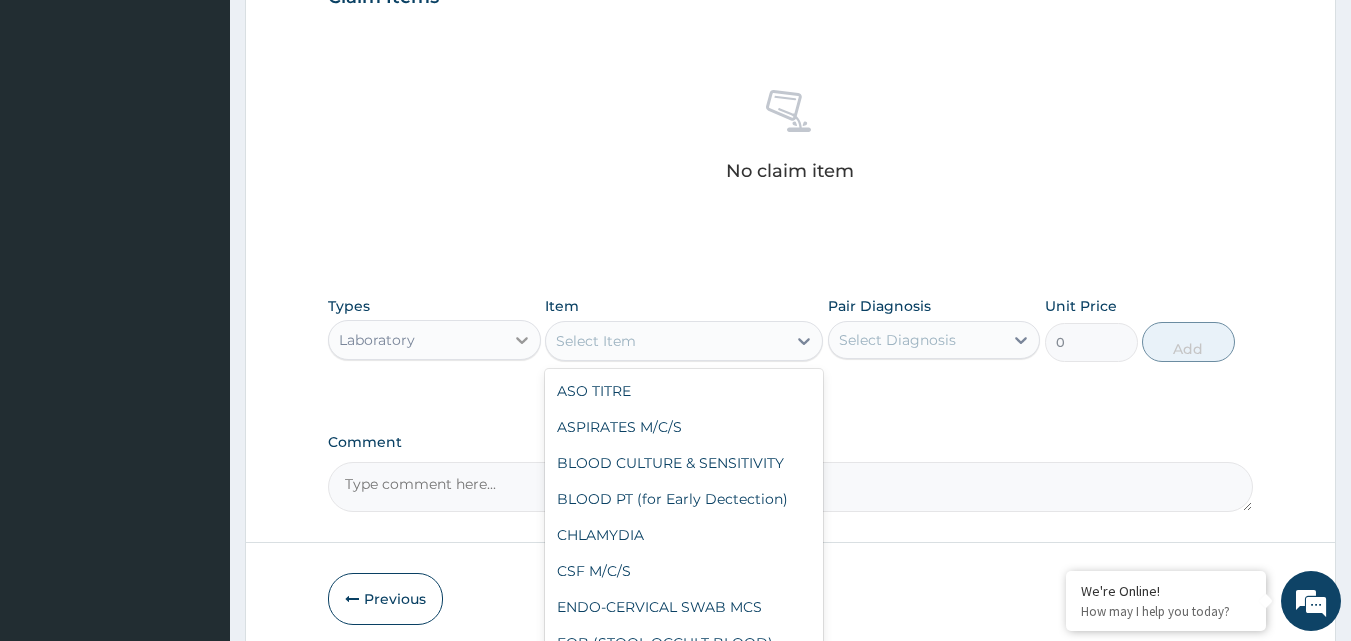 click 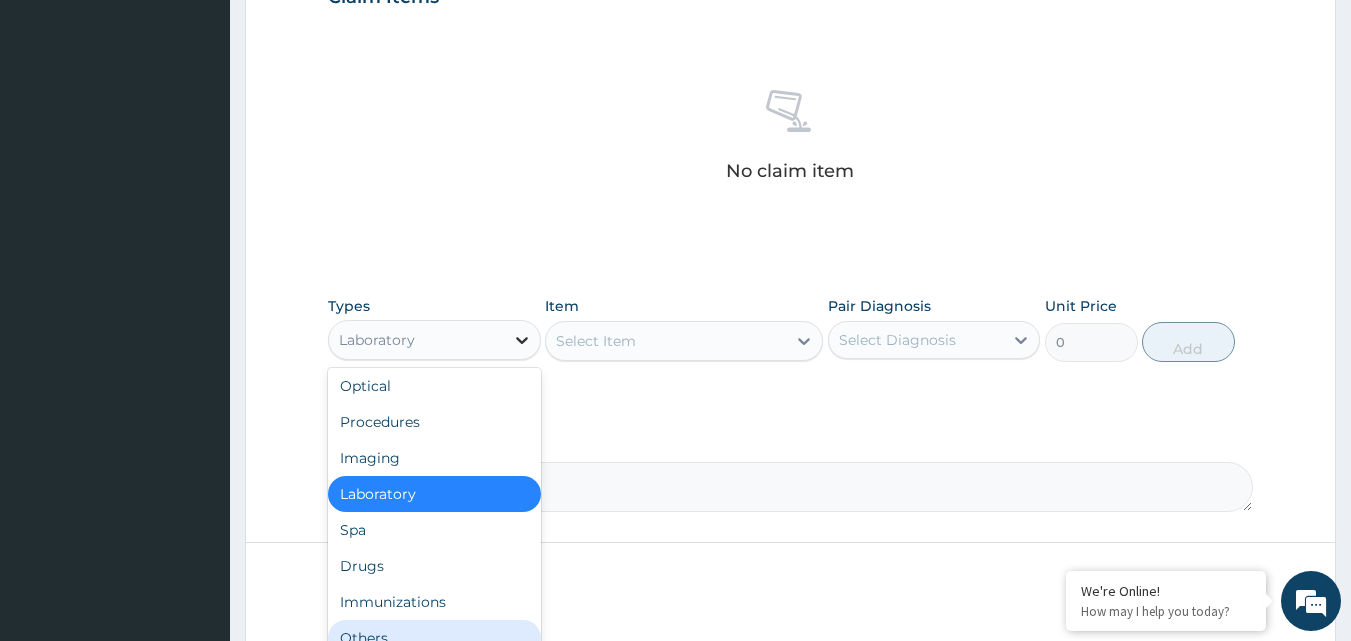 scroll, scrollTop: 68, scrollLeft: 0, axis: vertical 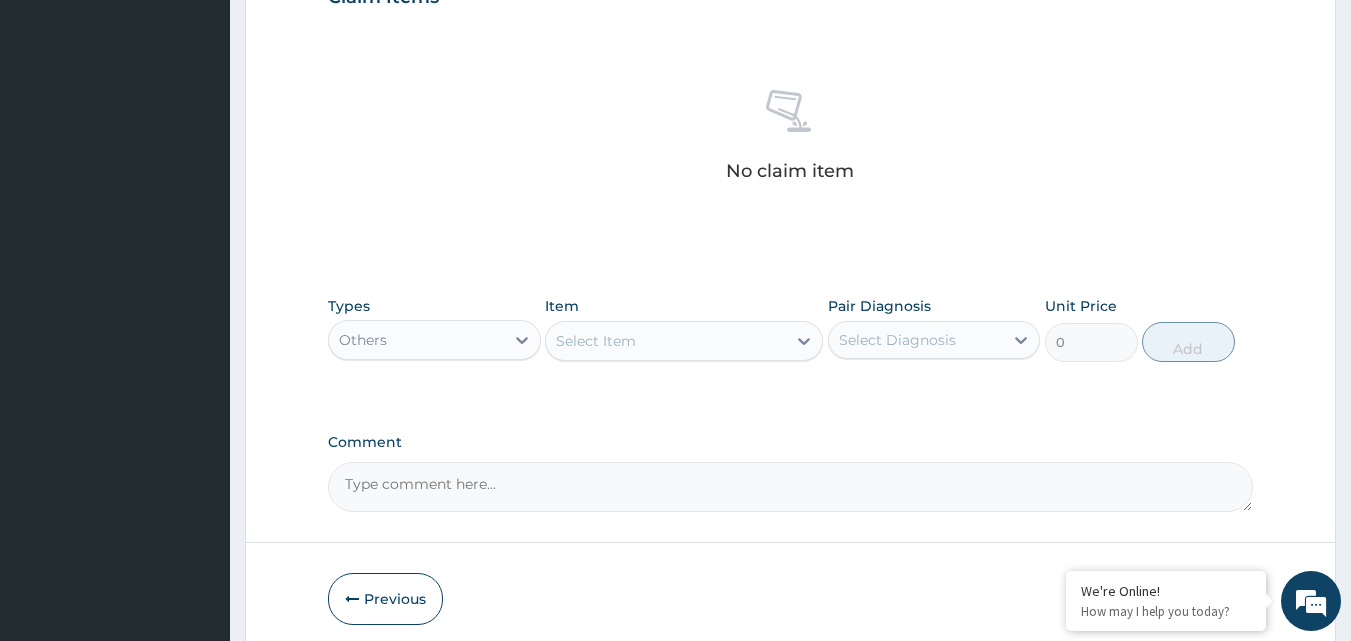 click on "Select Item" at bounding box center [666, 341] 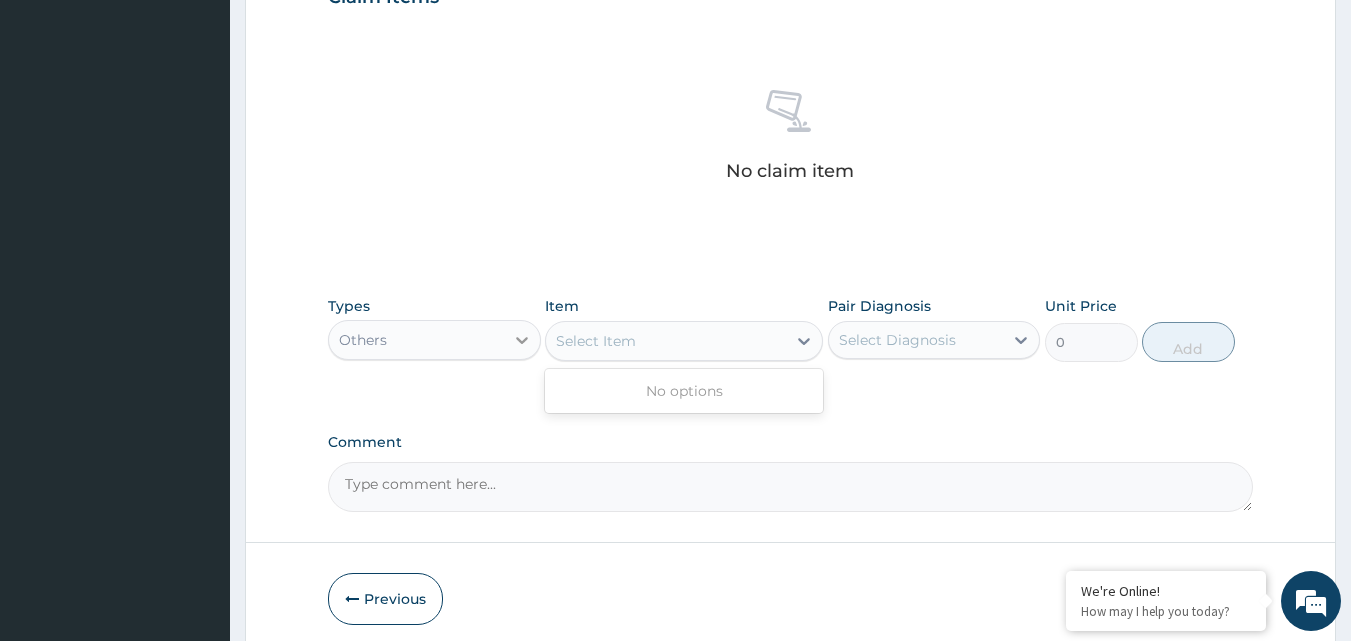 click 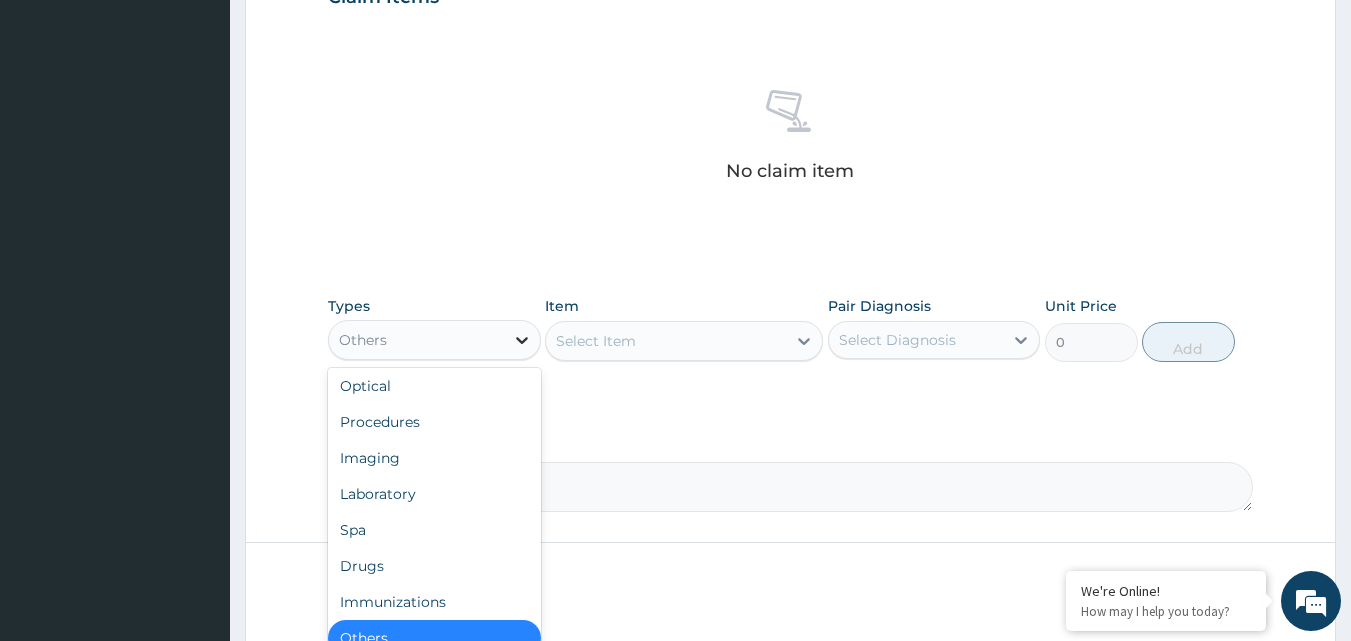 scroll, scrollTop: 68, scrollLeft: 0, axis: vertical 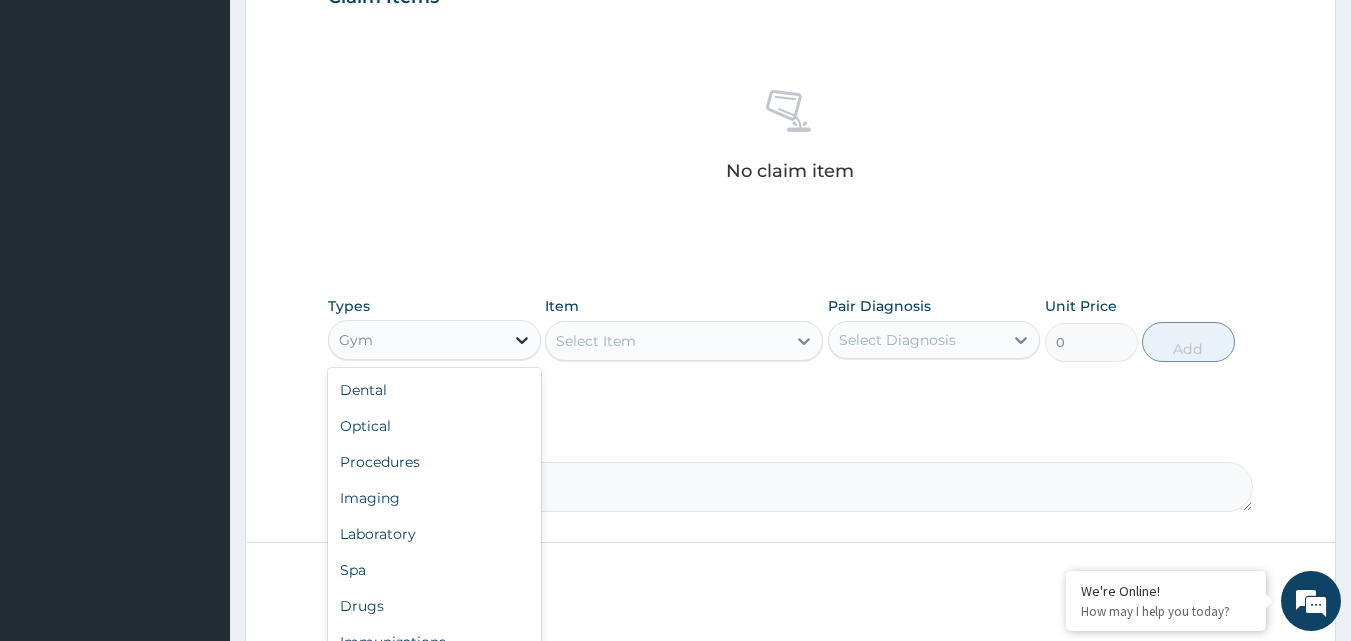 click 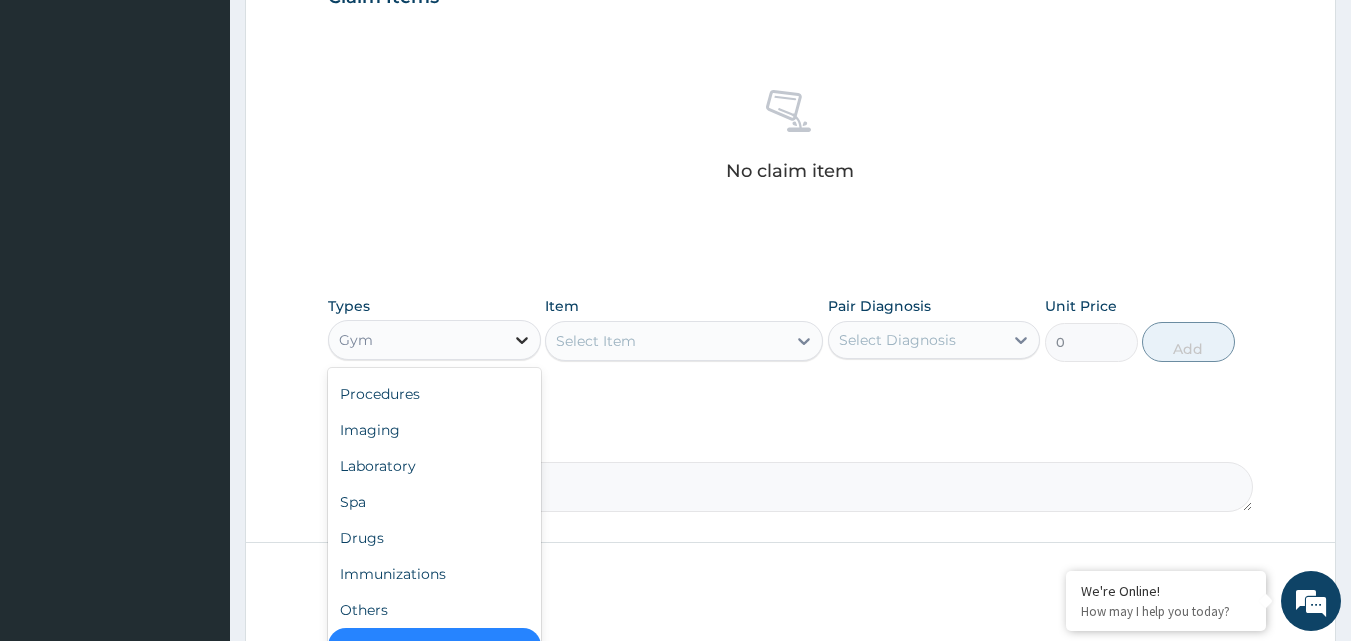 scroll, scrollTop: 0, scrollLeft: 0, axis: both 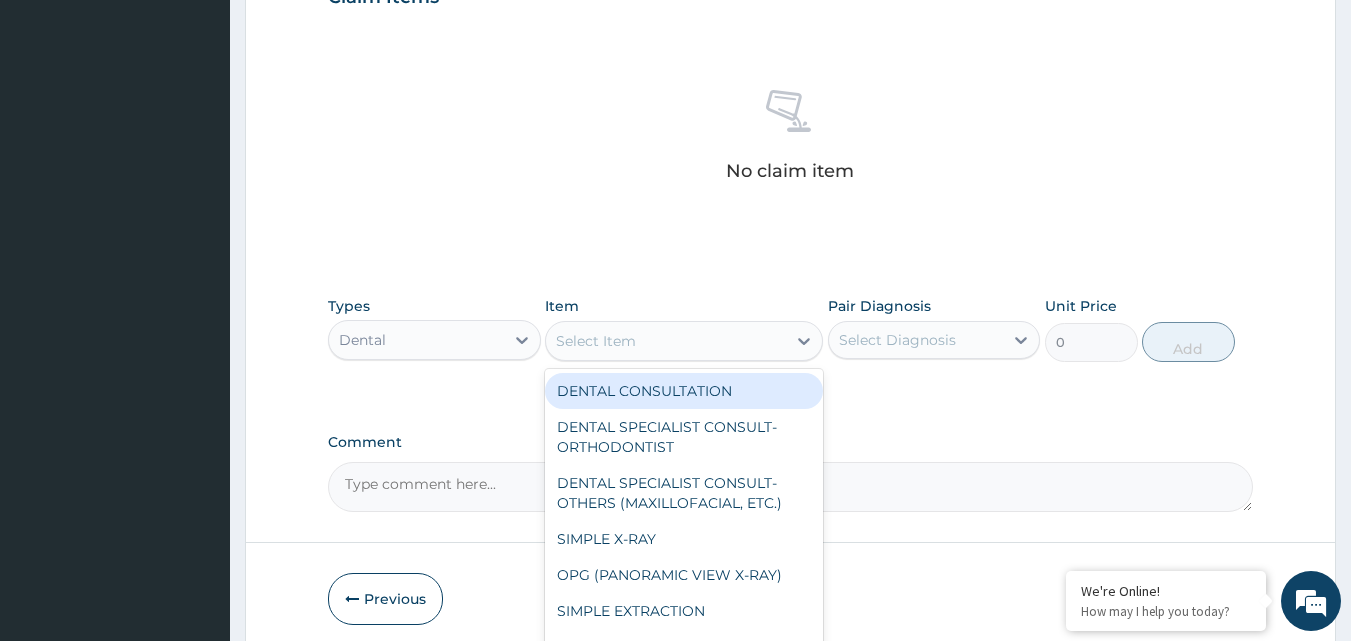 click on "Select Item" at bounding box center (666, 341) 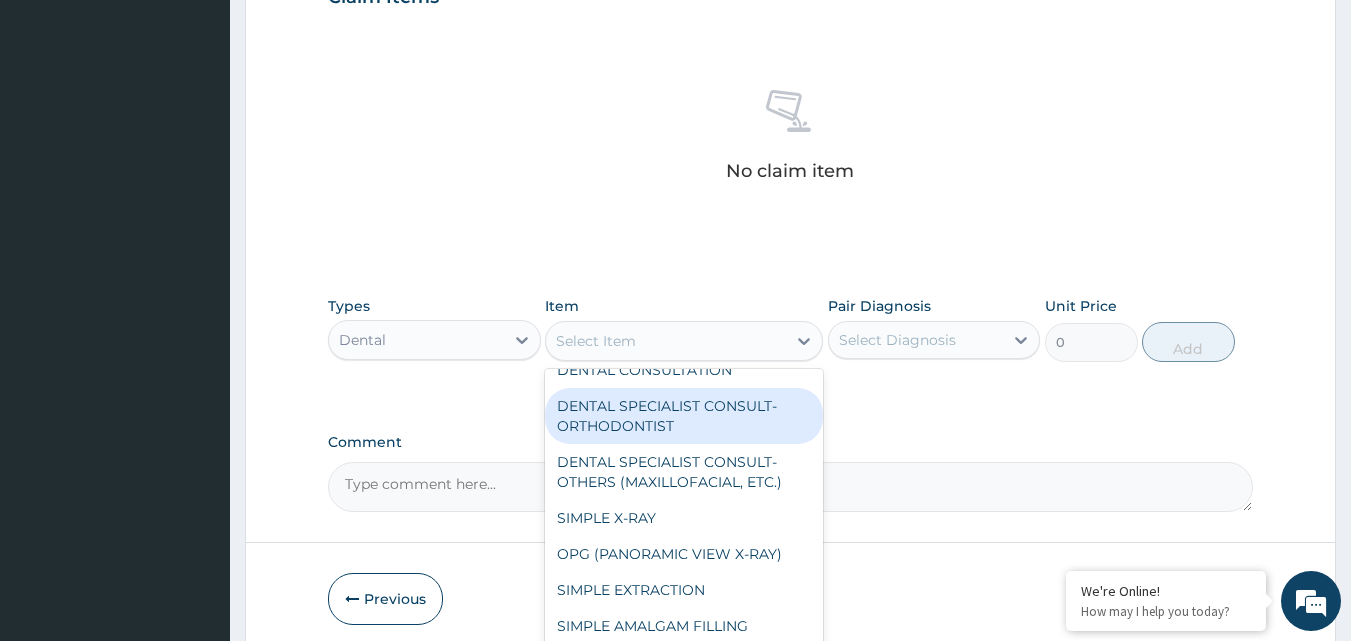 scroll, scrollTop: 0, scrollLeft: 0, axis: both 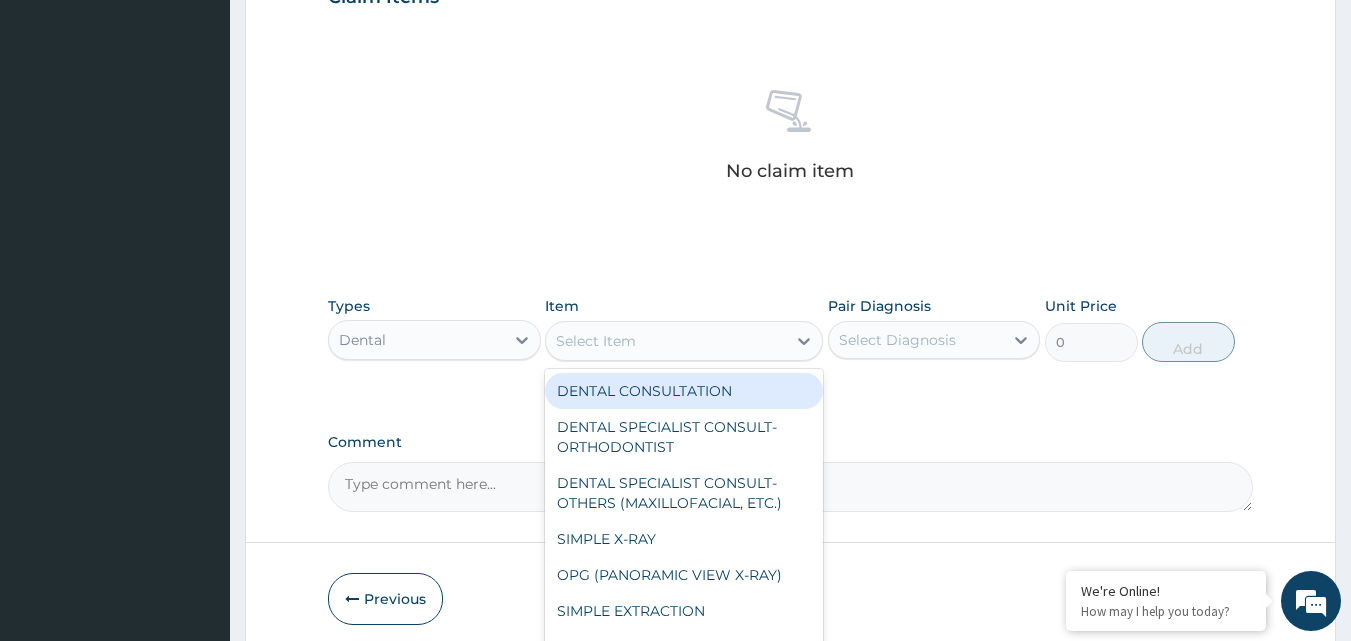 click on "Dental" at bounding box center (416, 340) 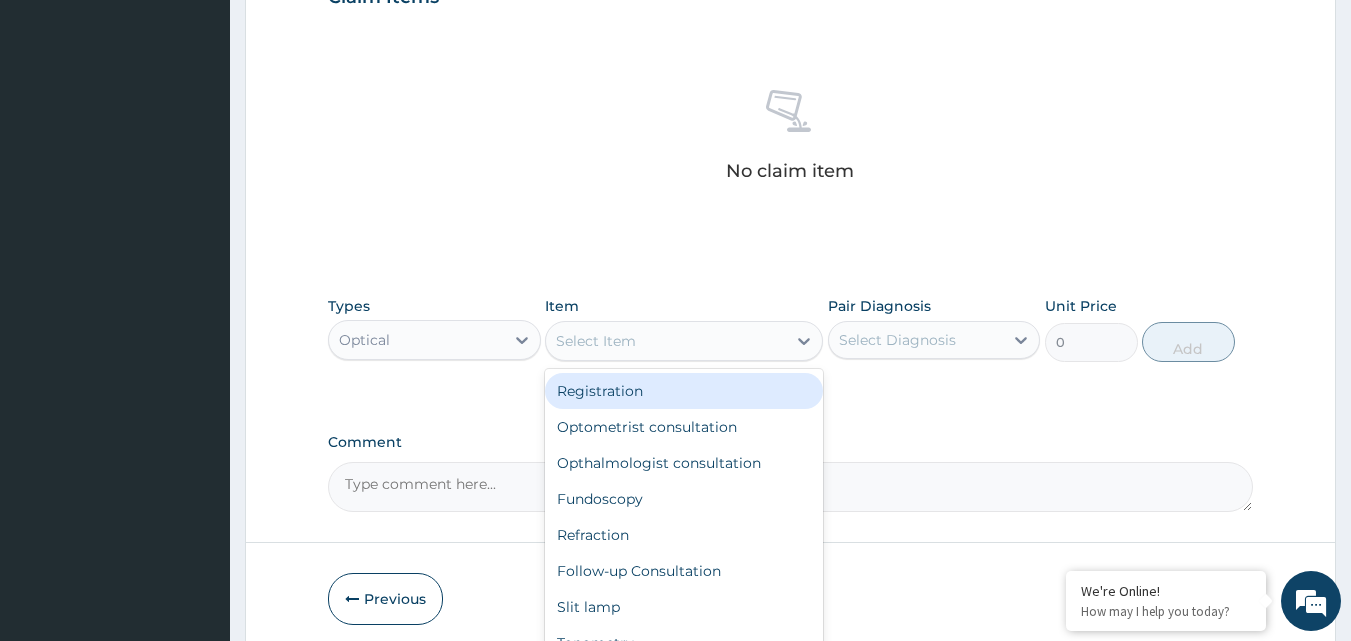 click on "Select Item" at bounding box center [596, 341] 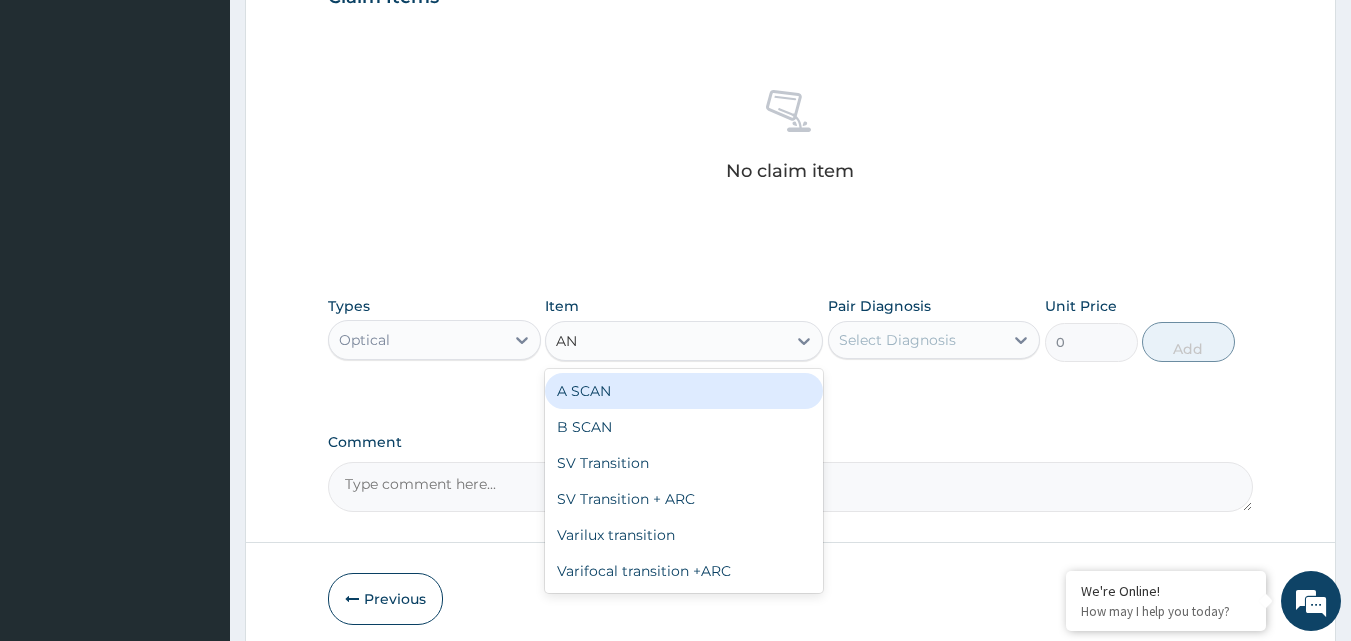 type on "AN" 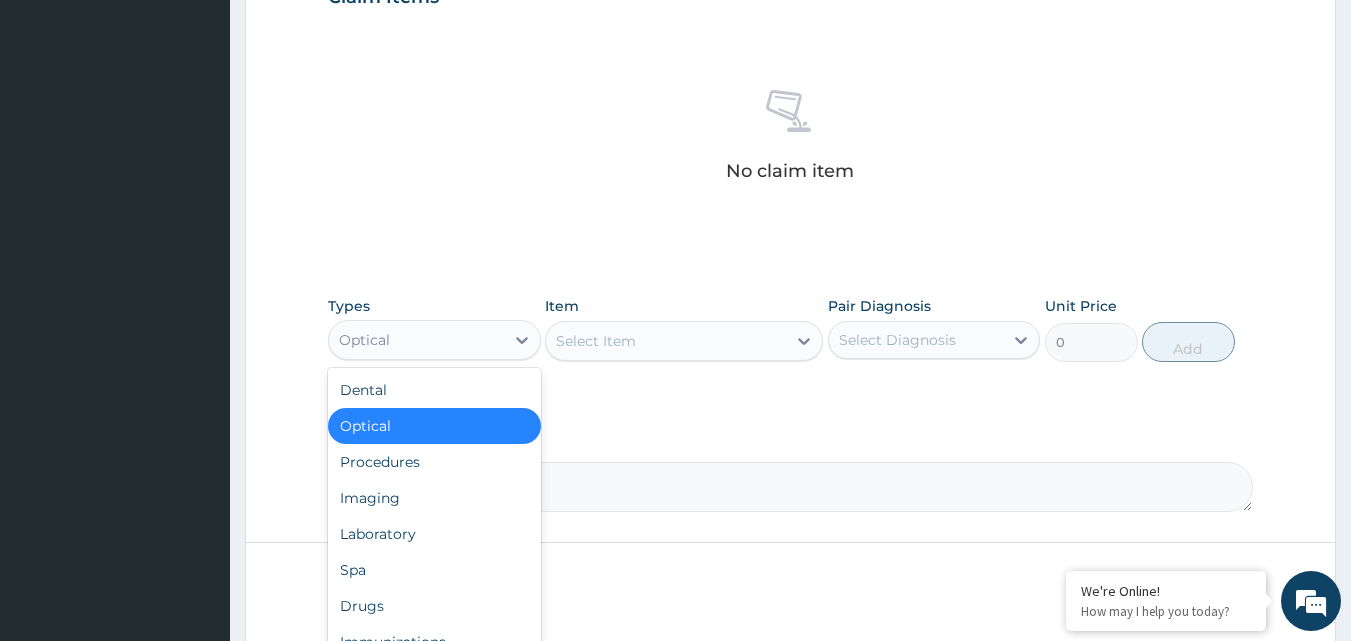 click on "Optical" at bounding box center (416, 340) 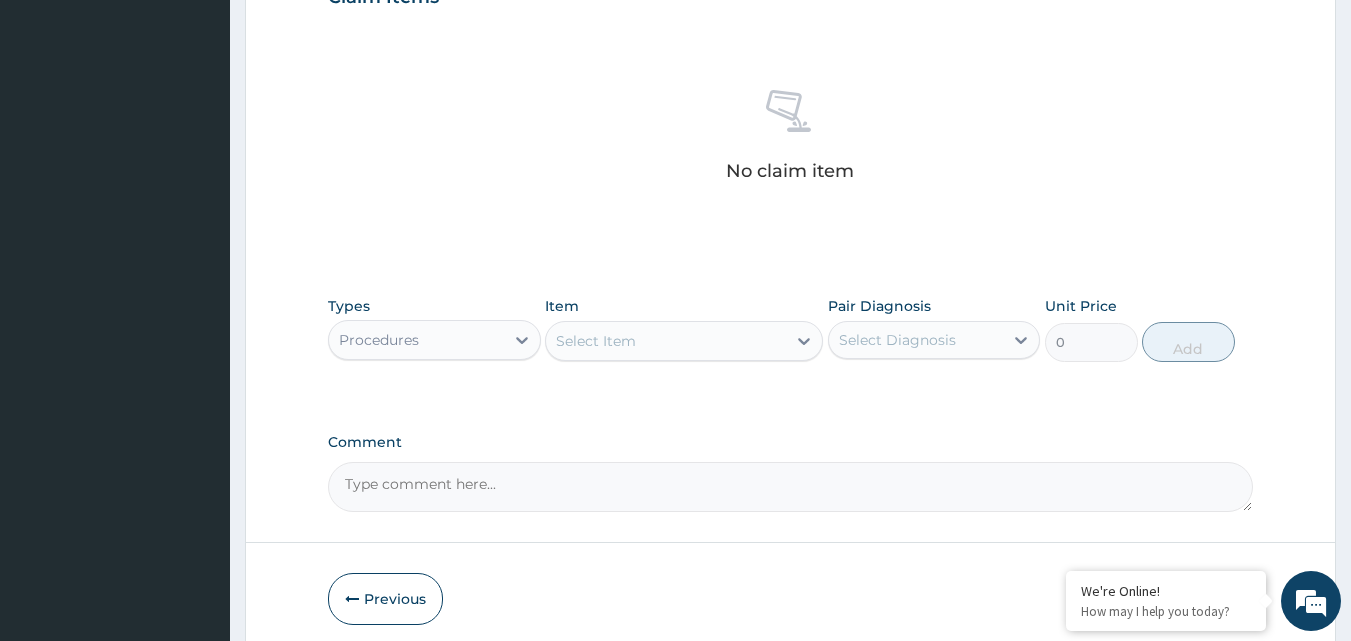 click on "Select Item" at bounding box center [596, 341] 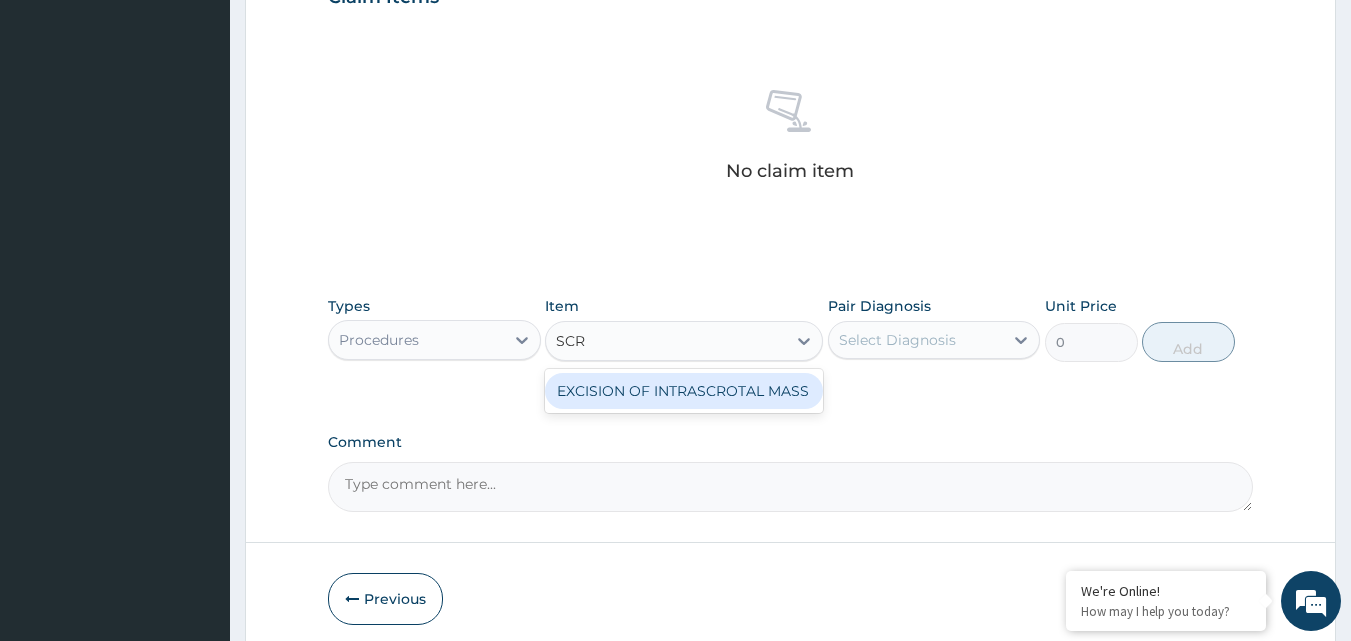 type on "SCR" 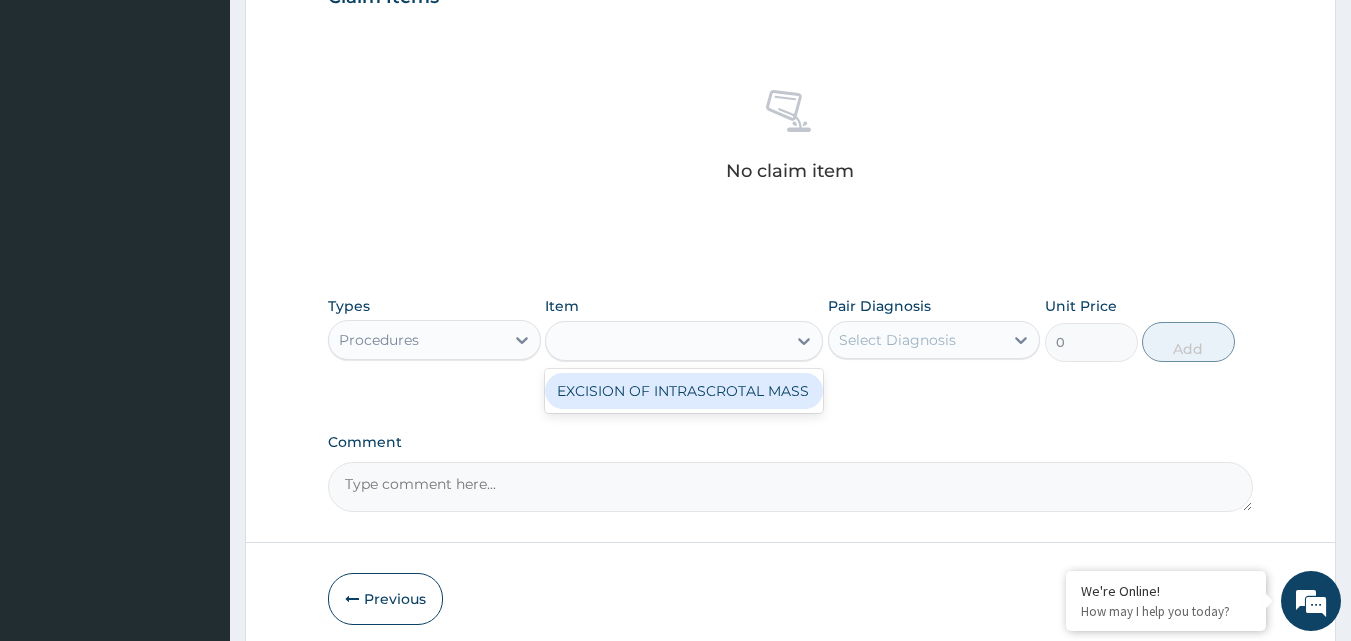 click on "Procedures" at bounding box center [416, 340] 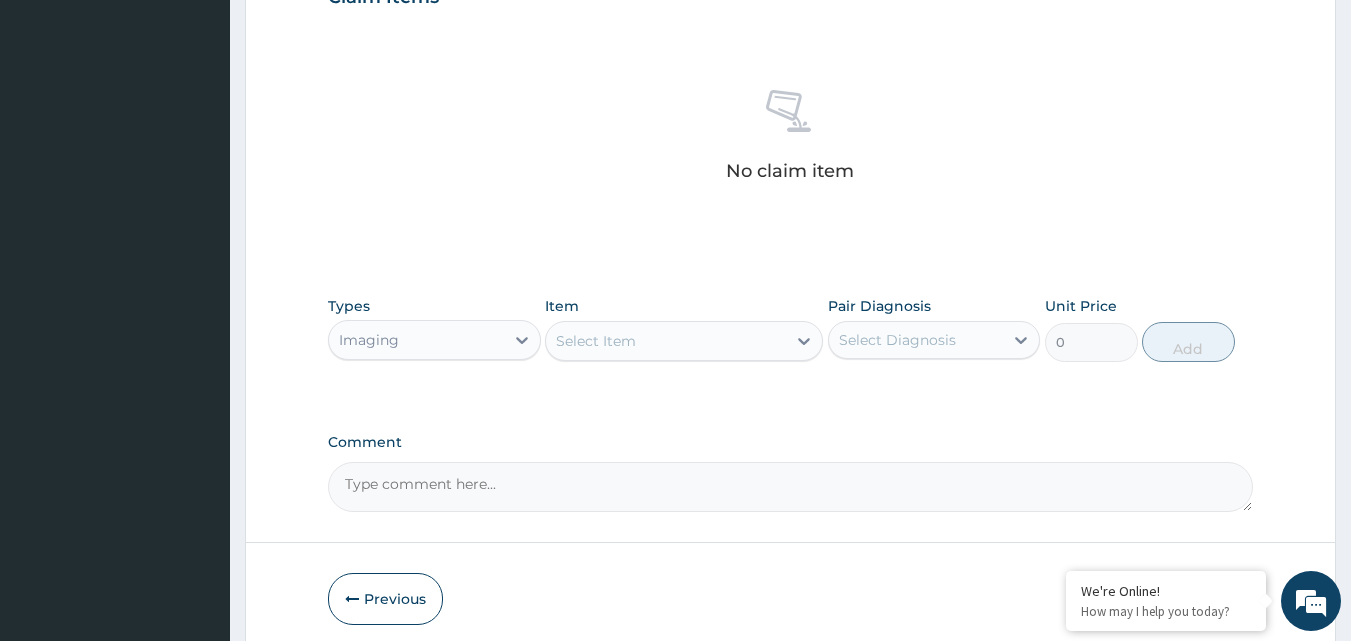 click on "Select Item" at bounding box center [666, 341] 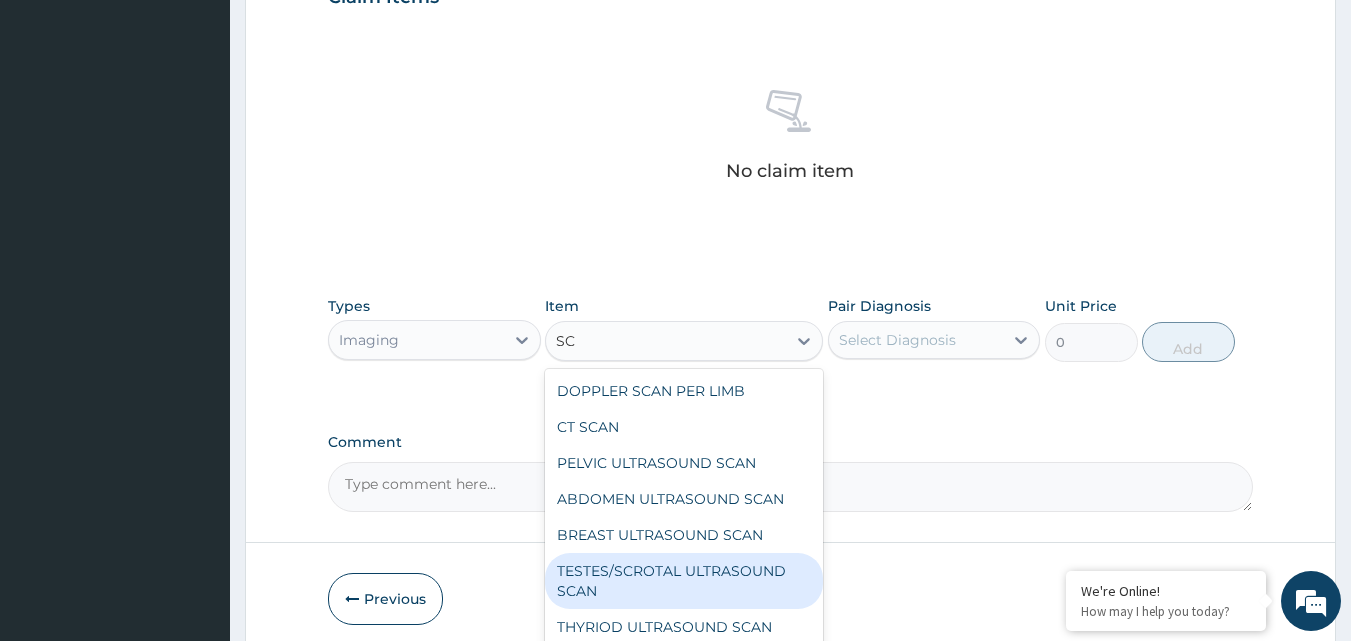 type on "S" 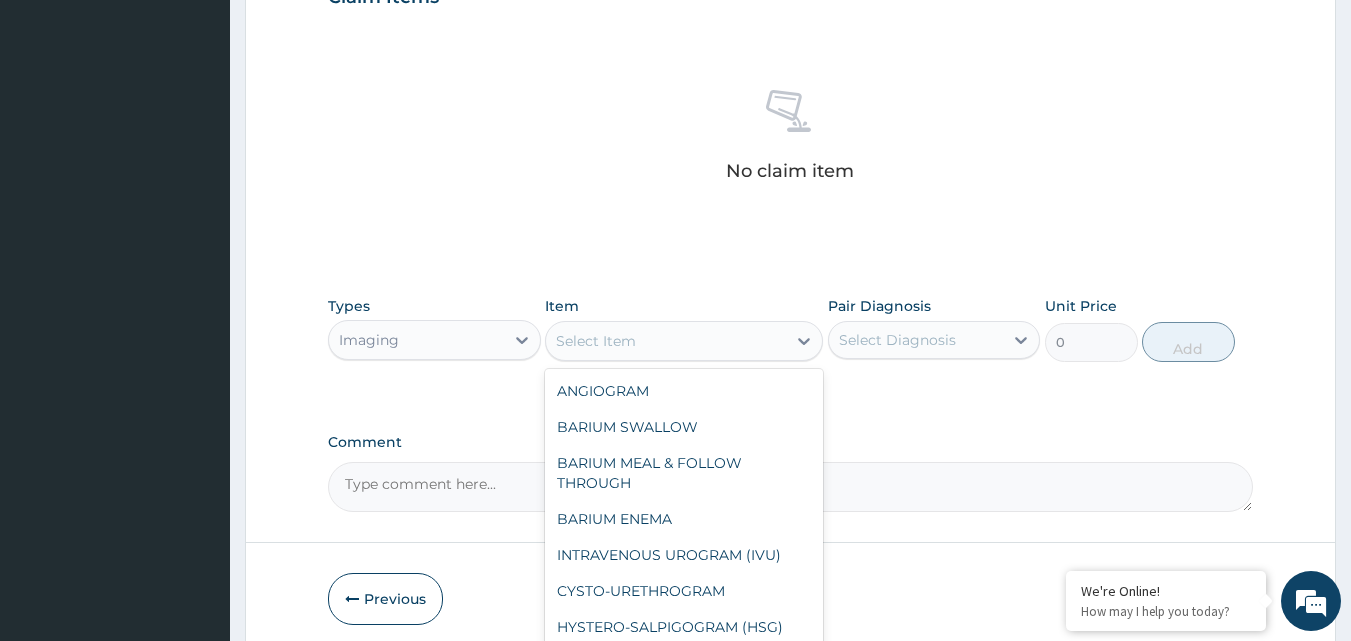 click on "Imaging" at bounding box center (416, 340) 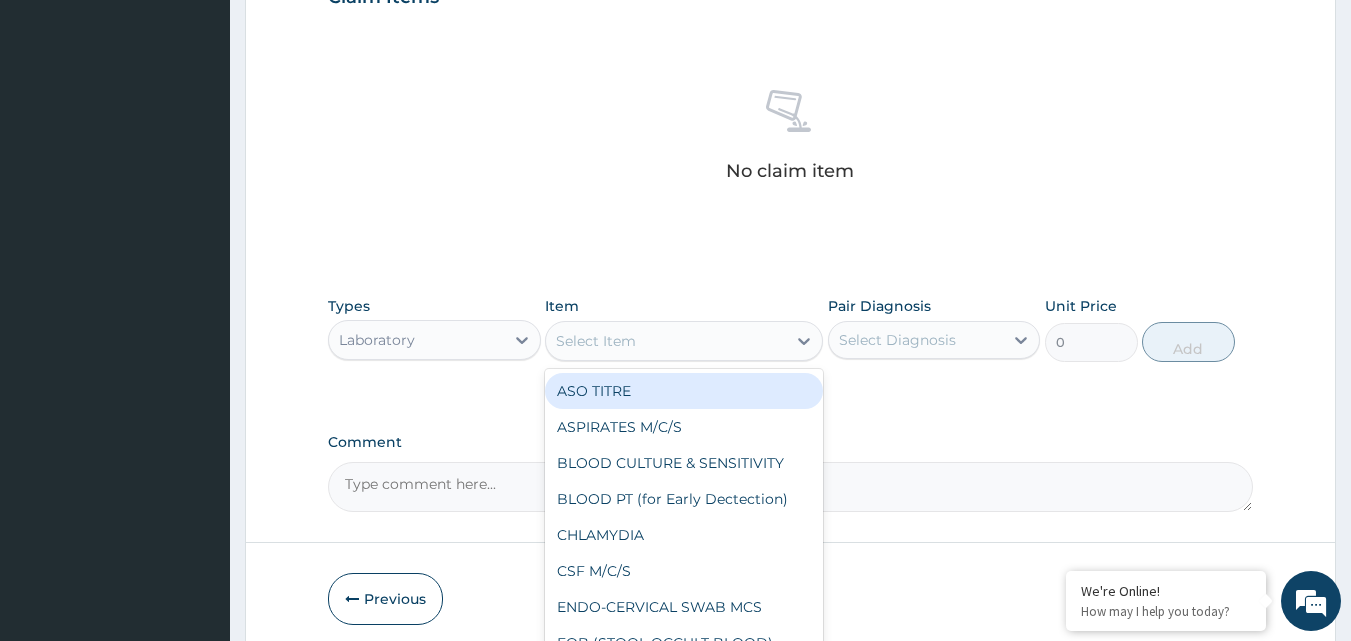 click on "Select Item" at bounding box center (596, 341) 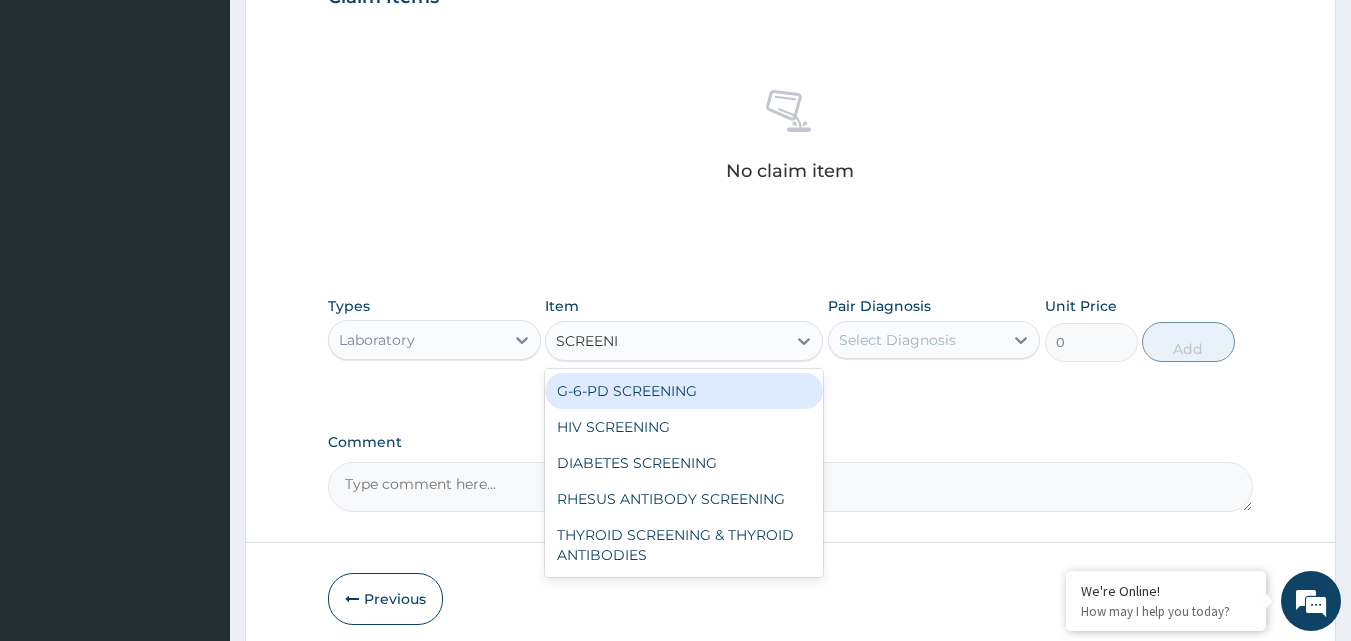 type on "SCREEN" 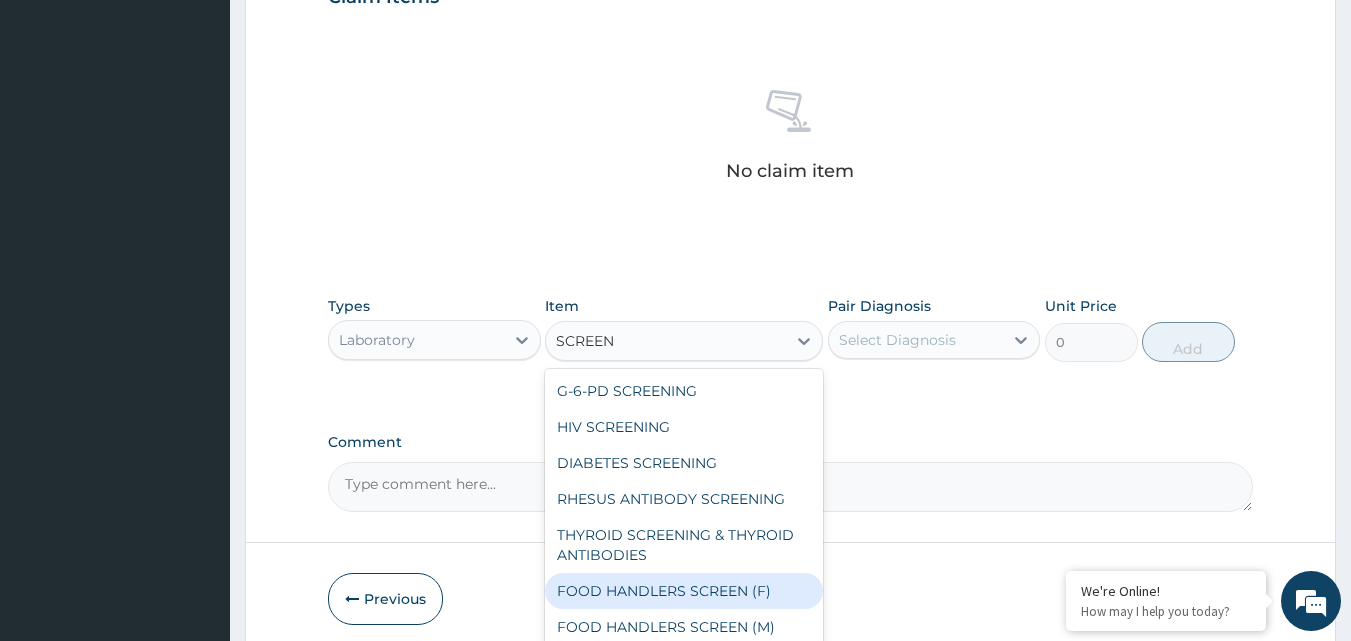 type 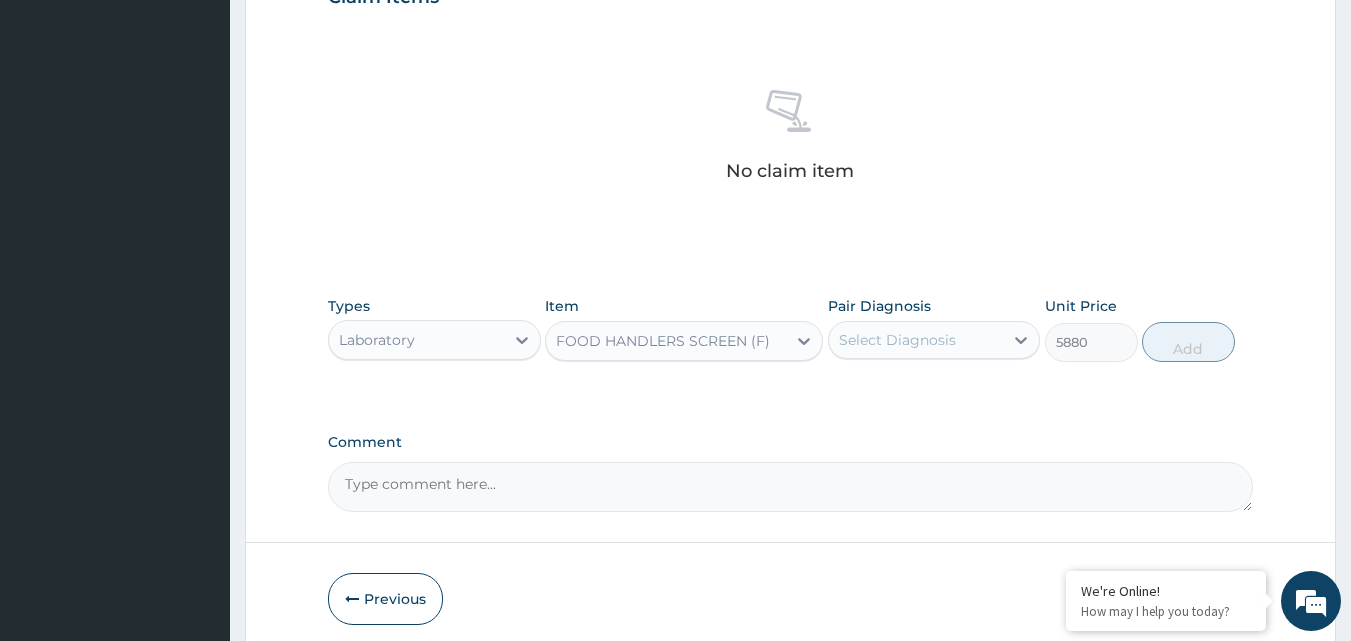 click on "FOOD HANDLERS SCREEN (F)" at bounding box center [663, 341] 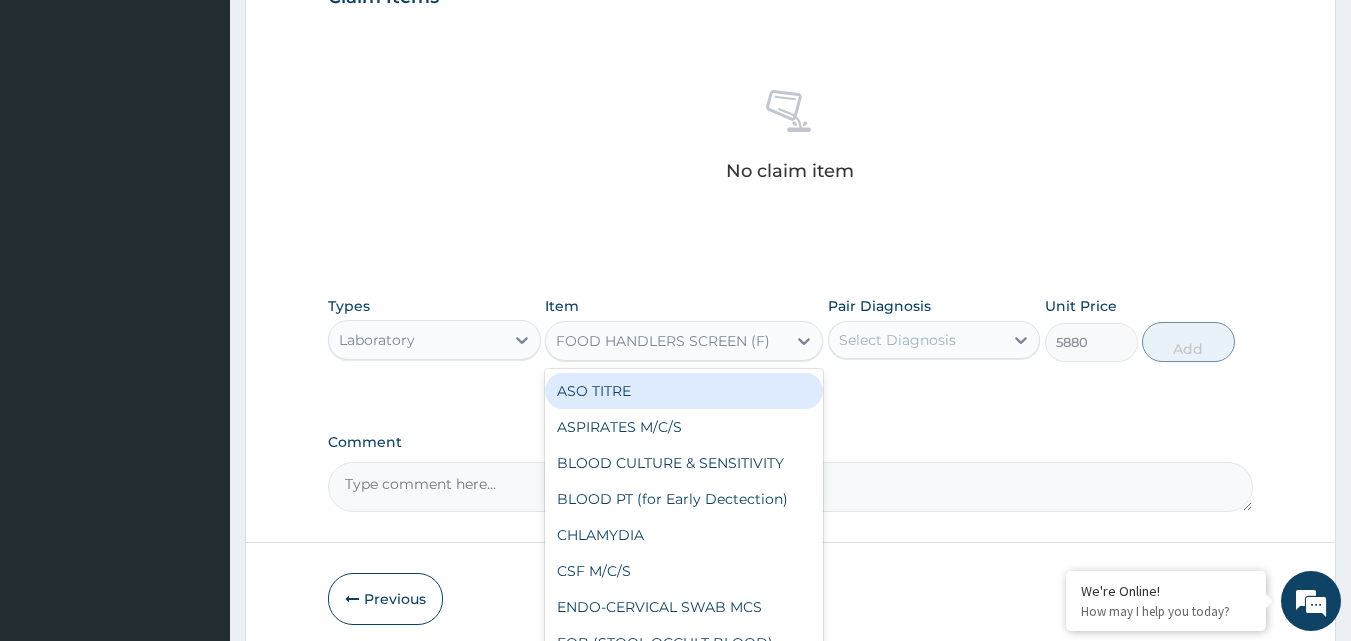 scroll, scrollTop: 6604, scrollLeft: 0, axis: vertical 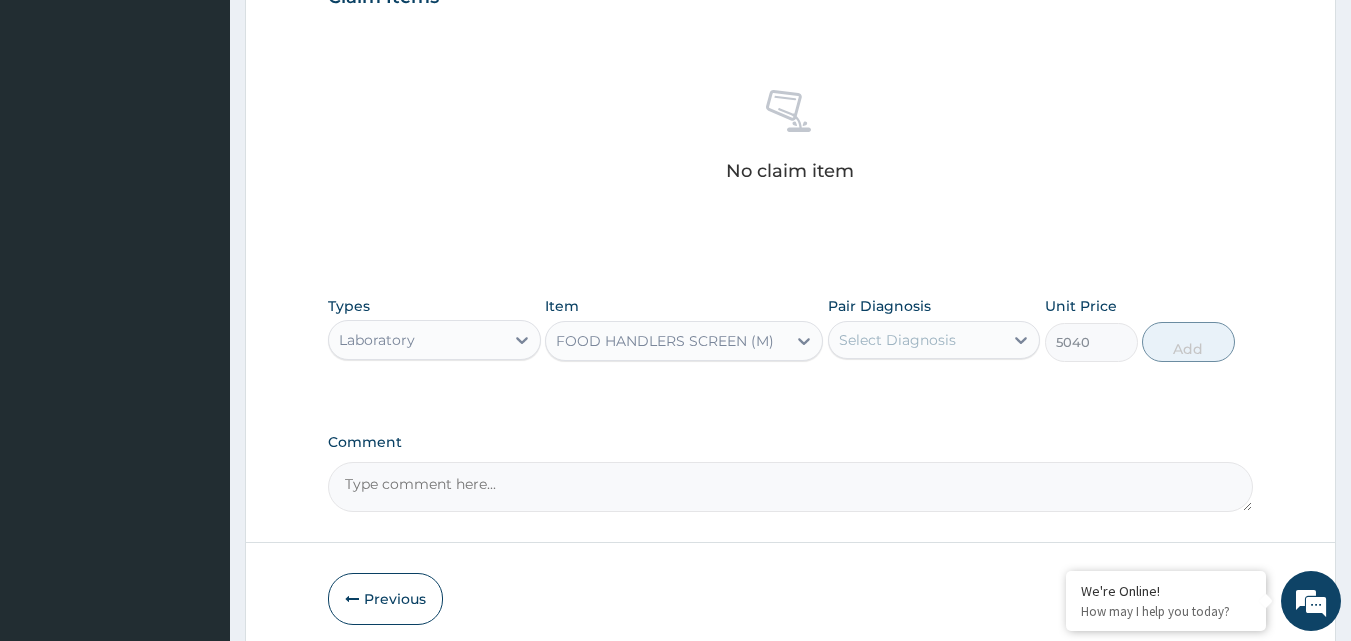 click on "Laboratory" at bounding box center (416, 340) 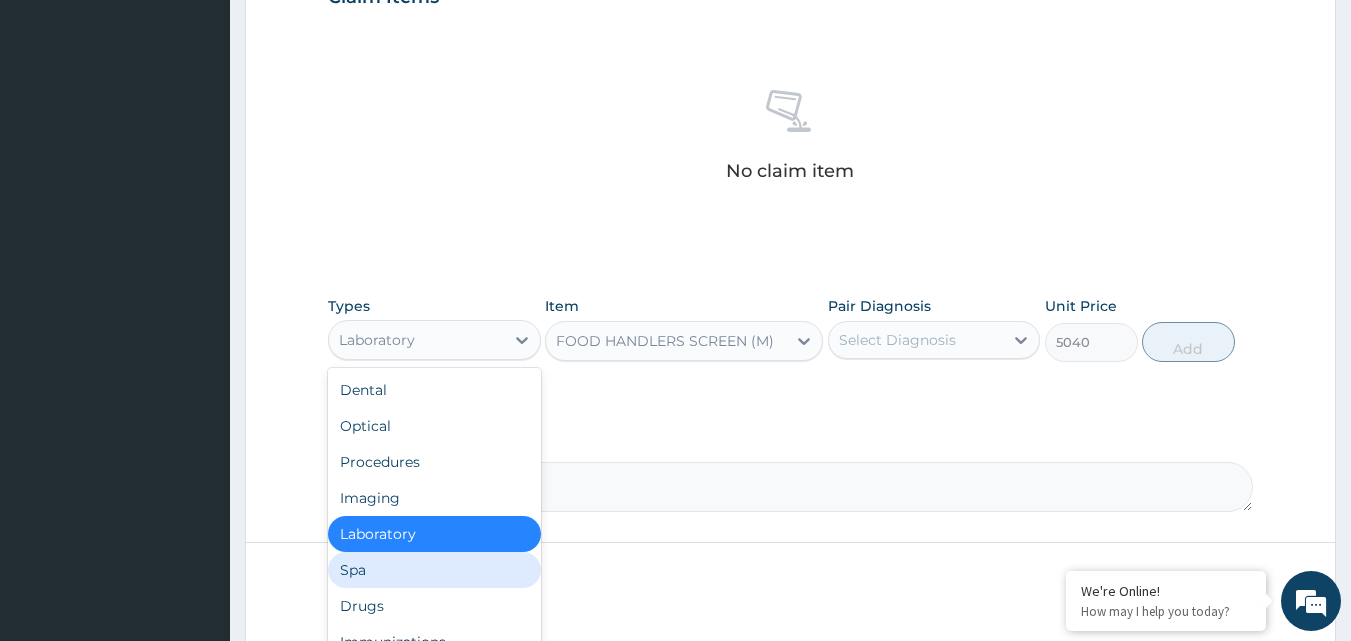 type on "0" 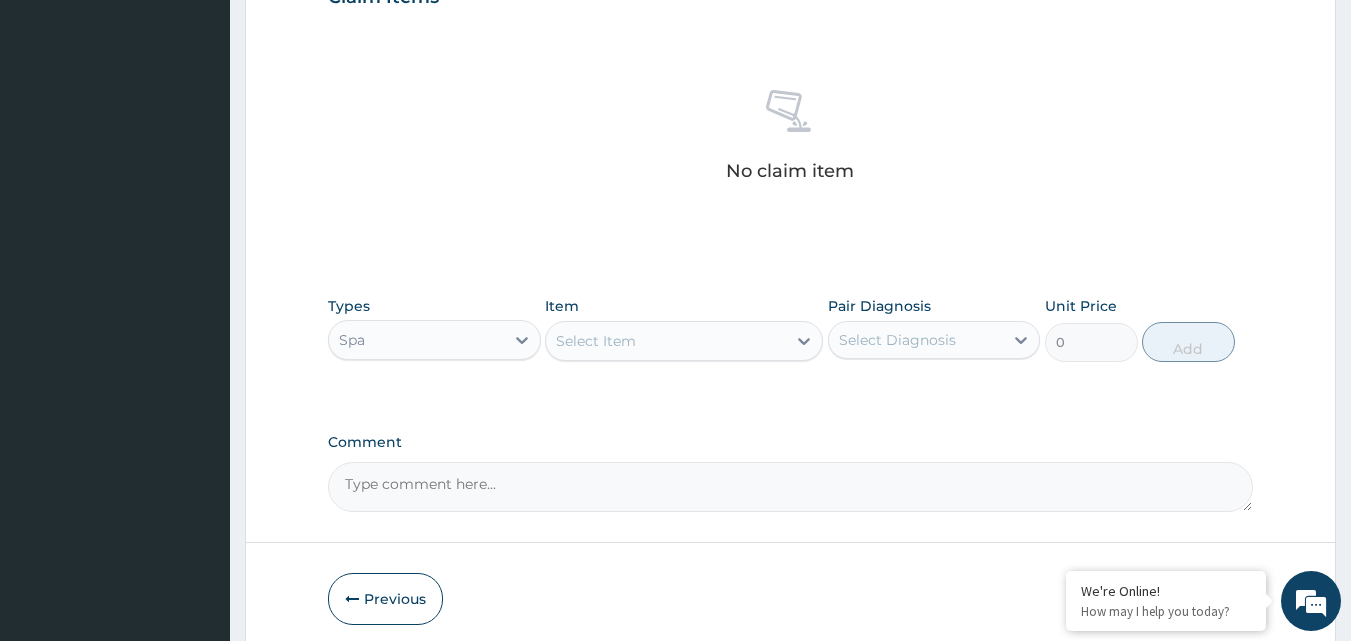 click on "Select Item" at bounding box center [596, 341] 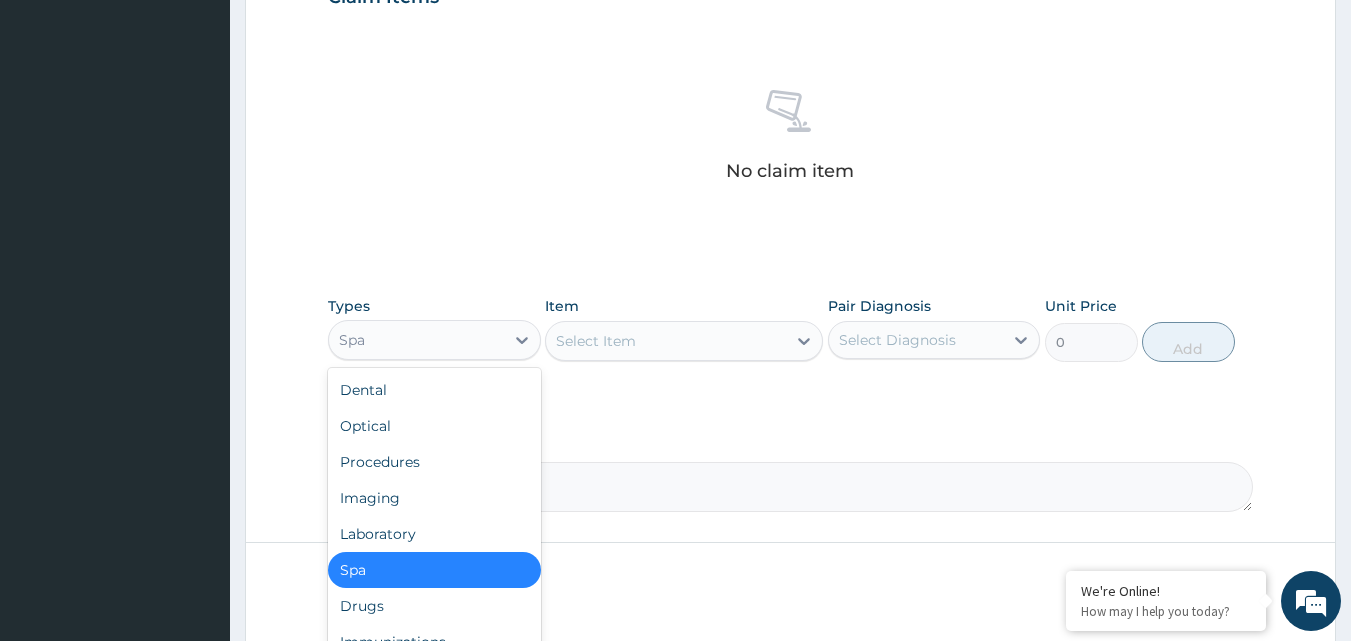 click on "Spa" at bounding box center [416, 340] 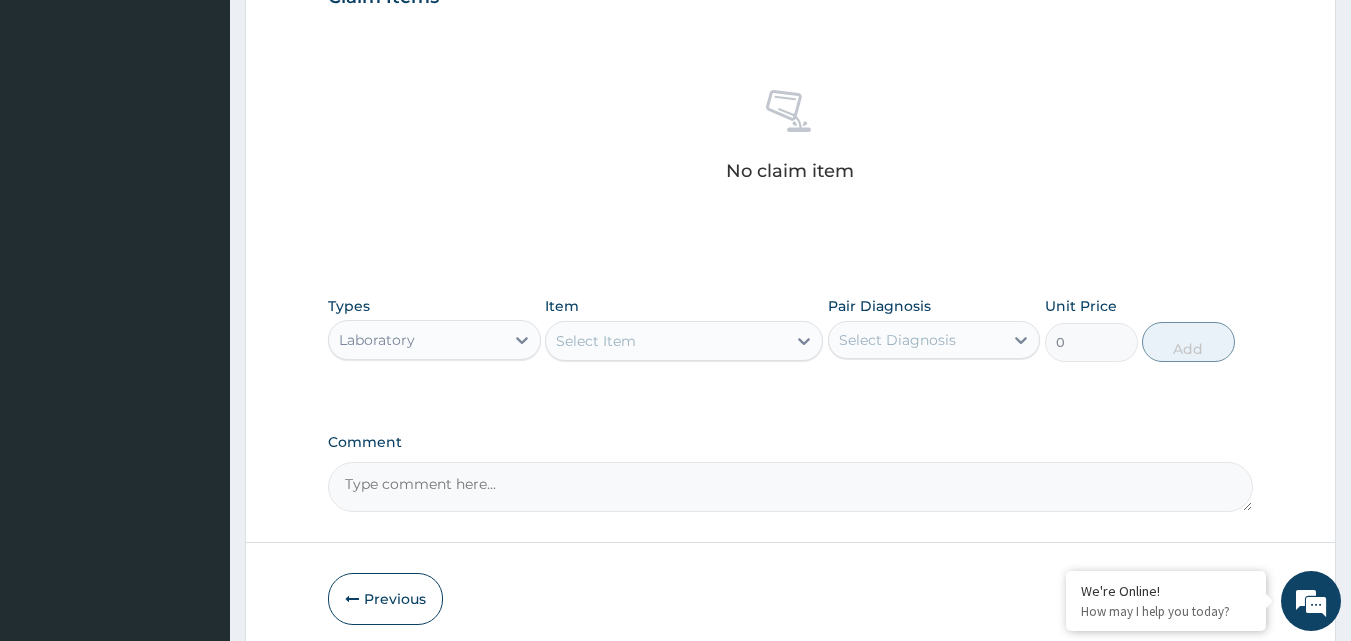 click on "Select Item" at bounding box center (666, 341) 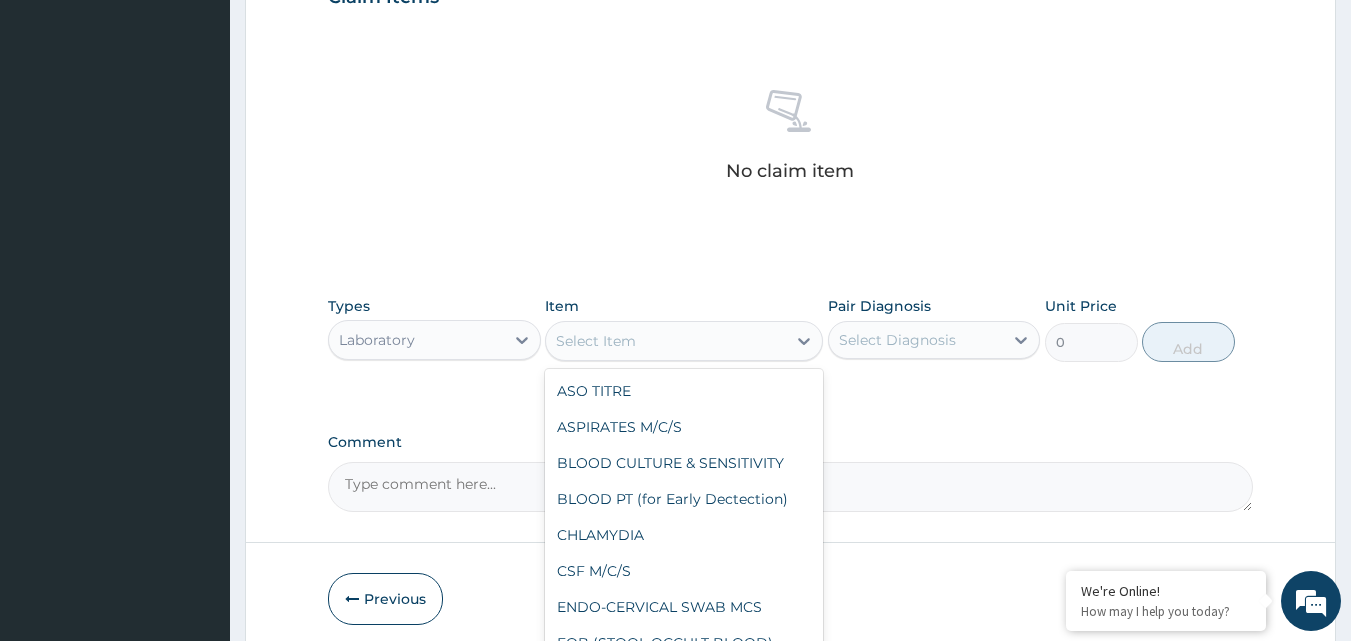 scroll, scrollTop: 6604, scrollLeft: 0, axis: vertical 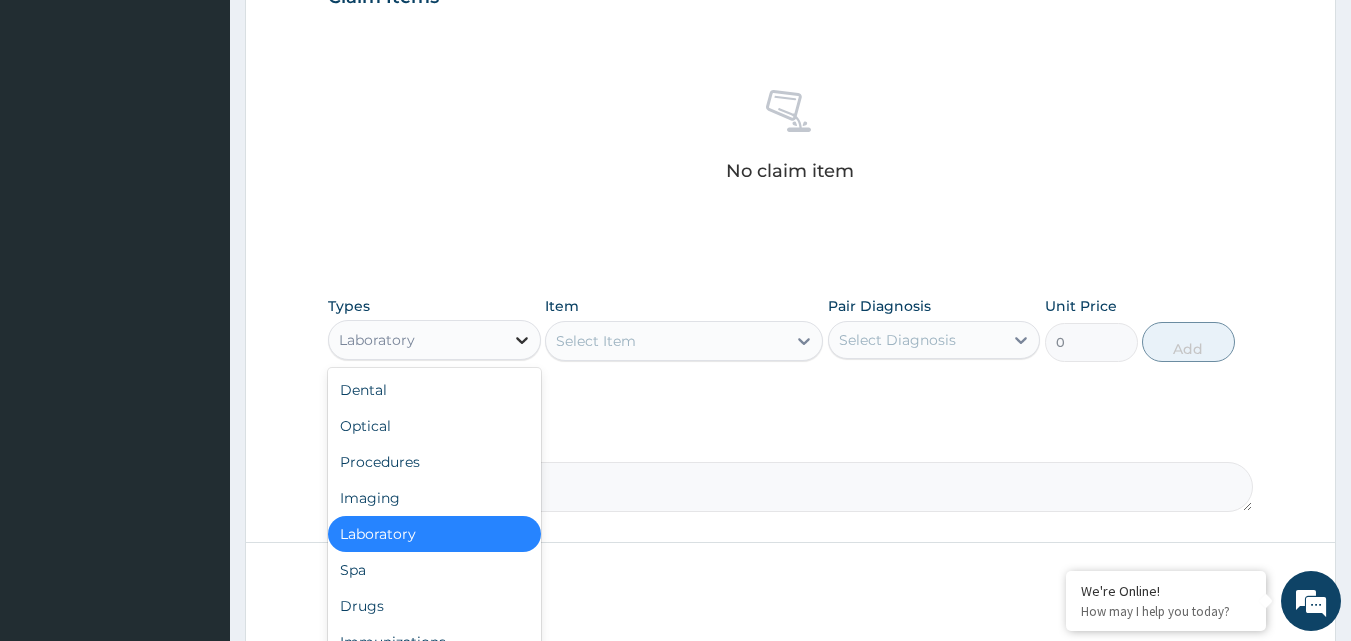 click 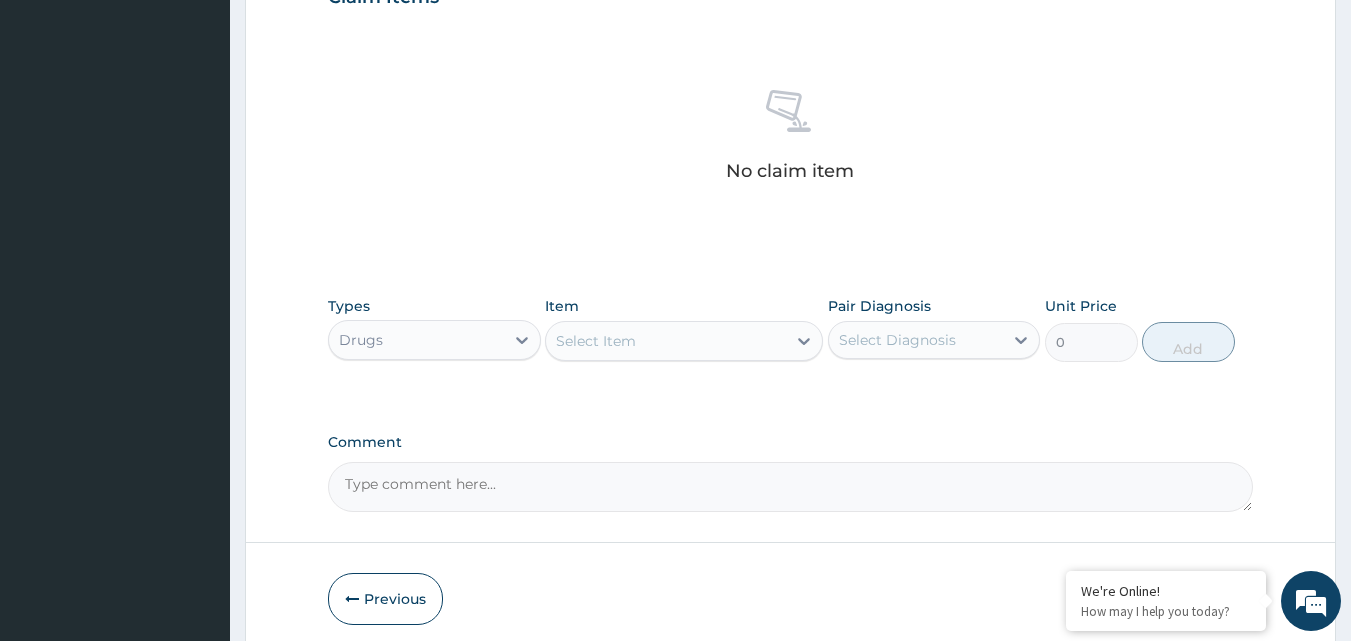 click on "Select Item" at bounding box center (596, 341) 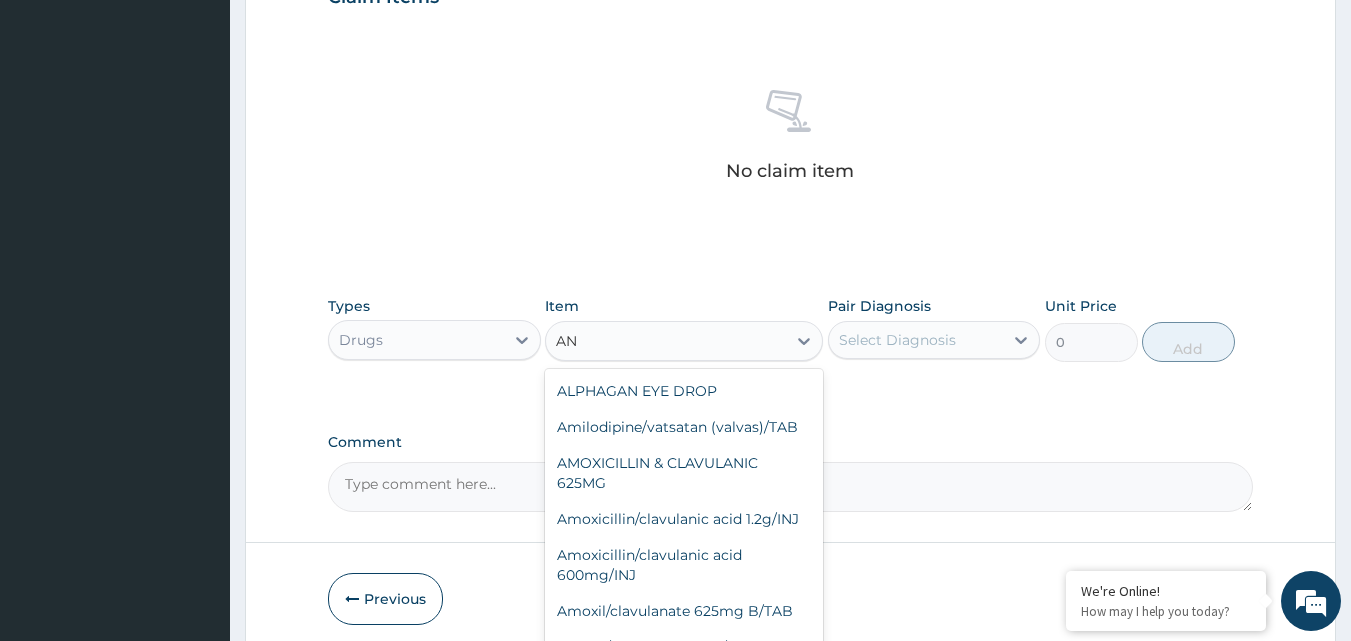 type on "A" 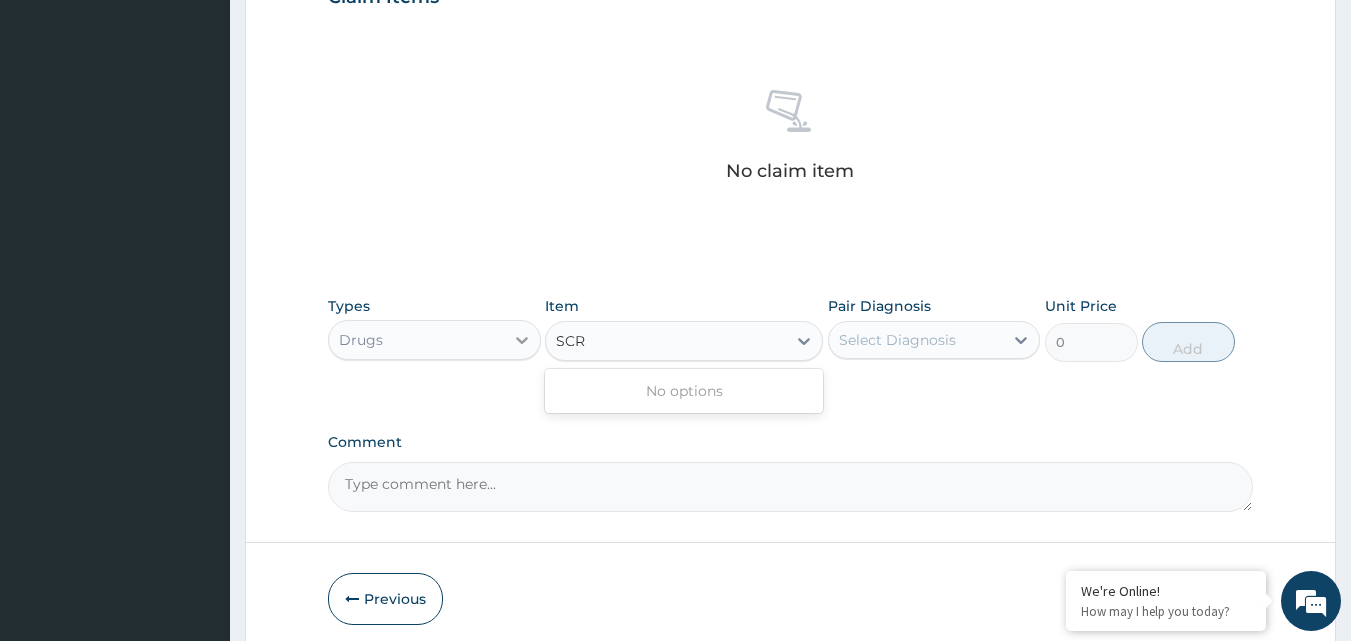 type on "SCR" 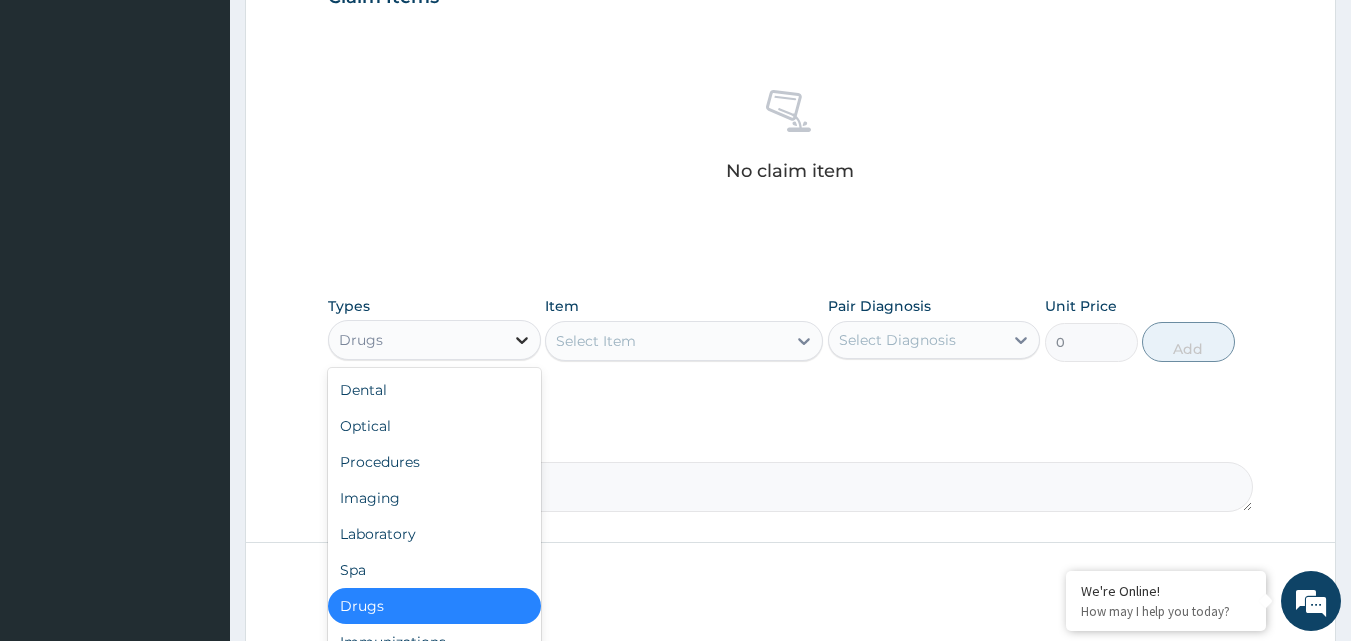 click 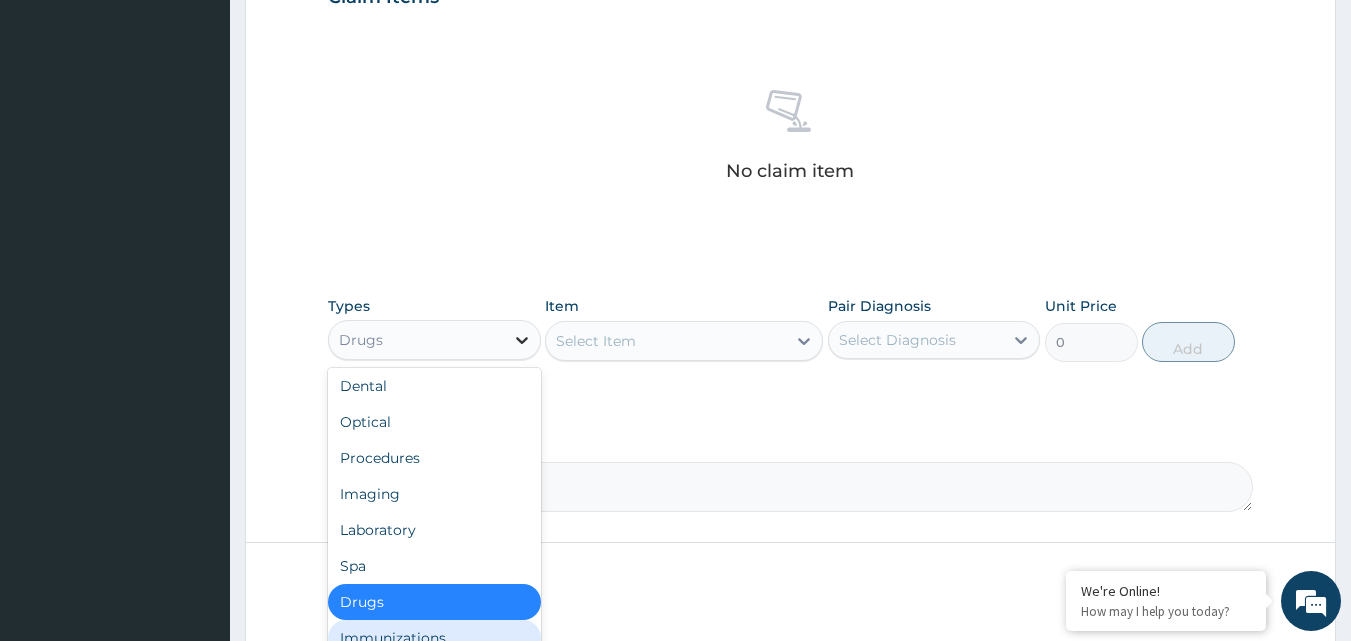 scroll, scrollTop: 40, scrollLeft: 0, axis: vertical 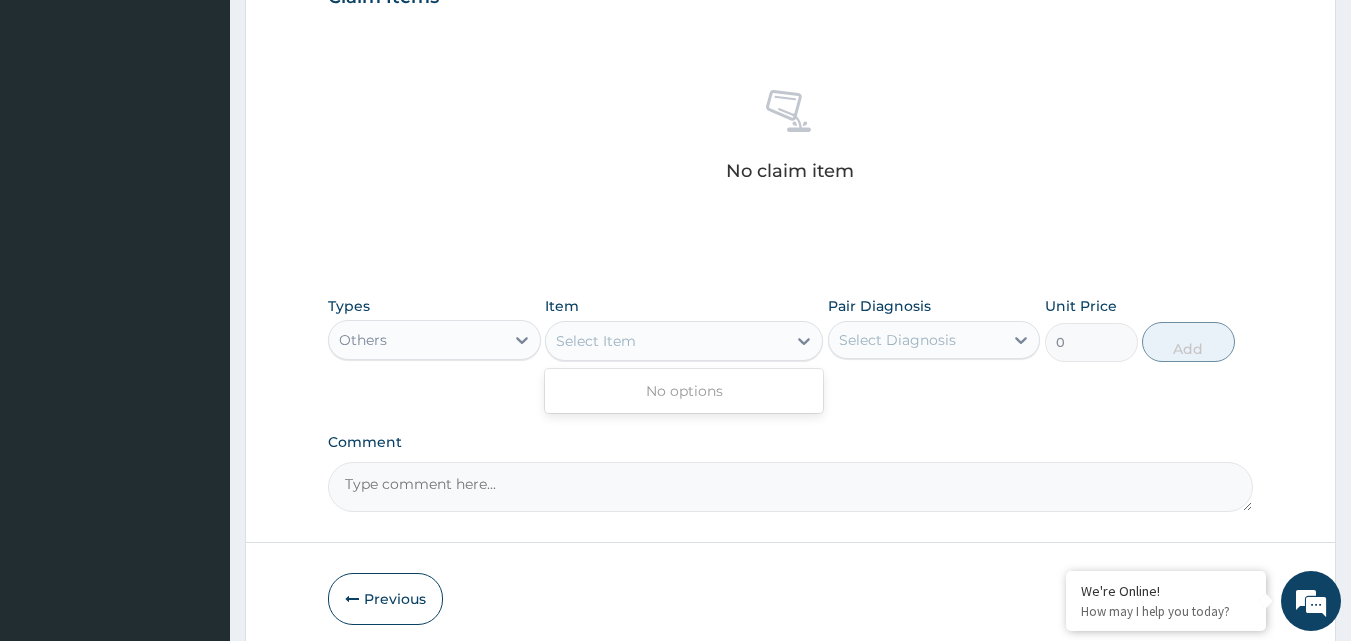 click on "Select Item" at bounding box center [596, 341] 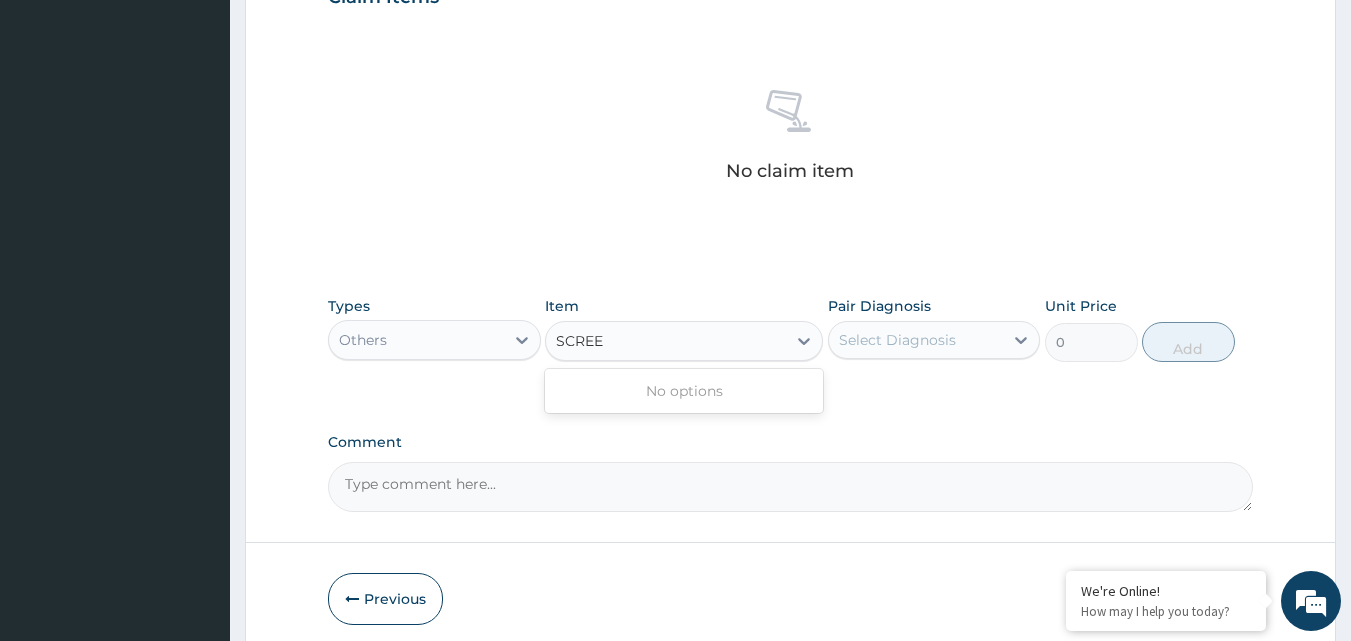 type on "SCREE" 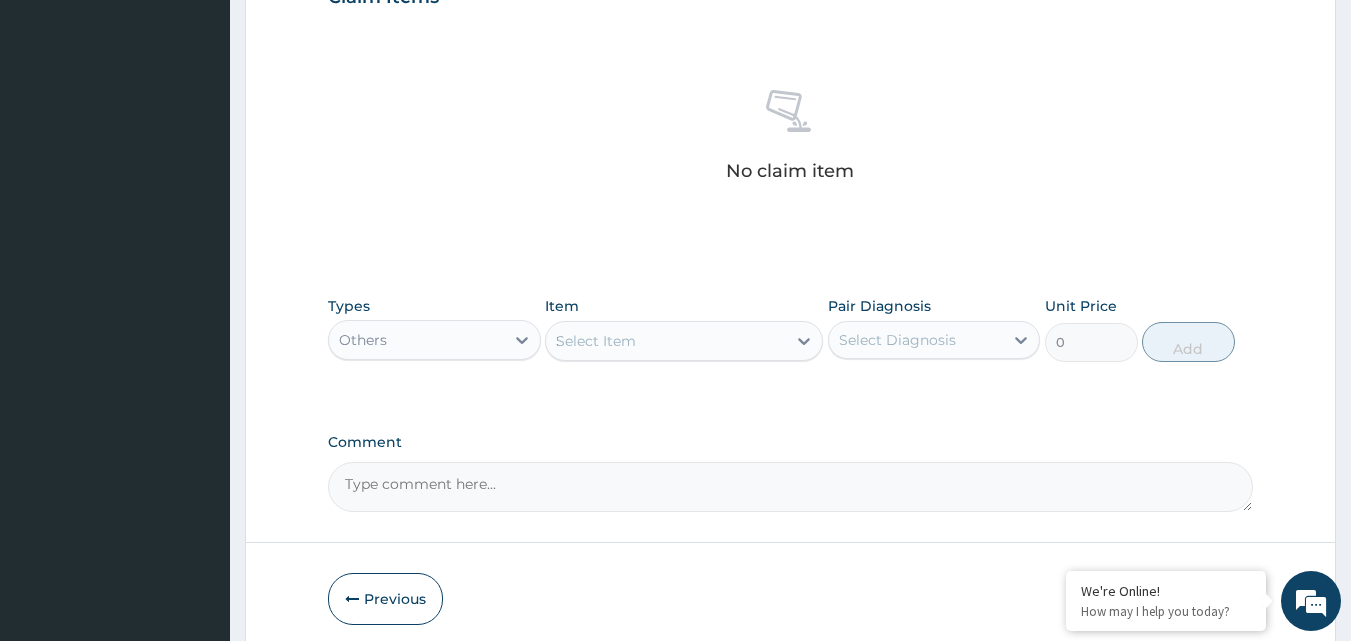 type 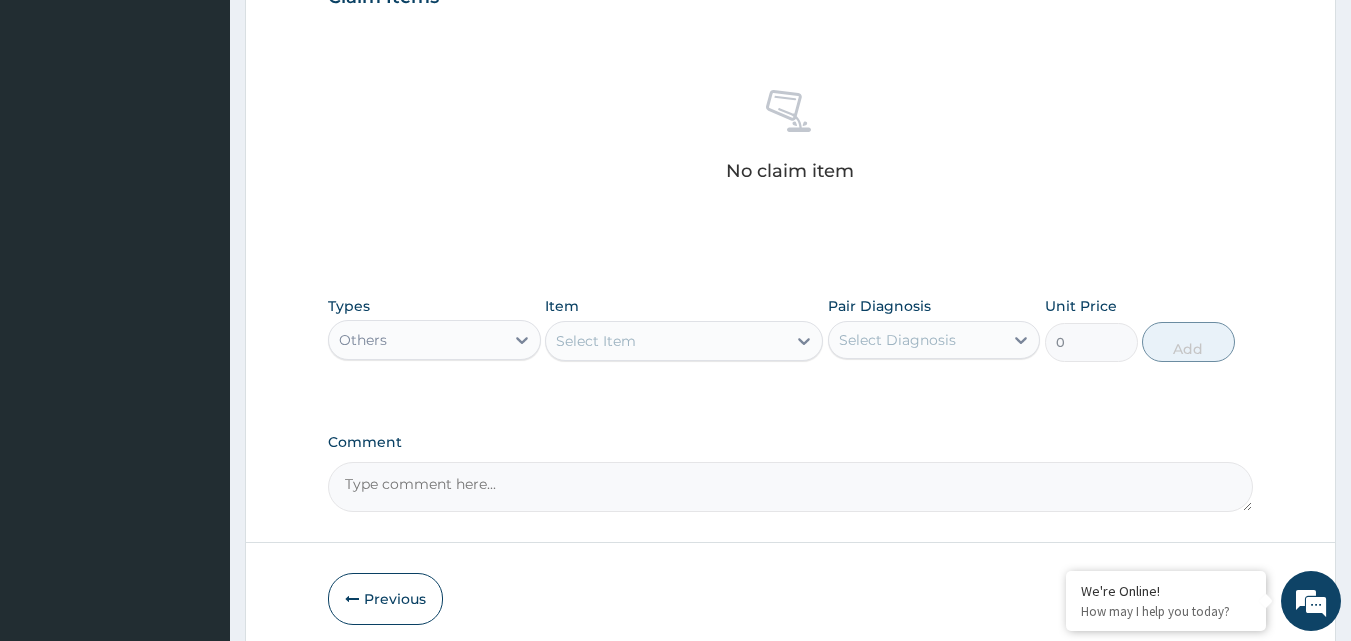 click on "PA Code / Prescription Code Enter Code(Secondary Care Only) Encounter Date DD-MM-YYYY Important Notice Please enter PA codes before entering items that are not attached to a PA code   All diagnoses entered must be linked to a claim item. Diagnosis & Claim Items that are visible but inactive cannot be edited because they were imported from an already approved PA code. Diagnosis Malaria Confirmed NB: All diagnosis must be linked to a claim item Claim Items No claim item Types Others Item option FOOD HANDLERS SCREEN (M), selected.   Select is focused ,type to refine list, press Down to open the menu,  Select Item Pair Diagnosis Select Diagnosis Unit Price 0 Add Comment" at bounding box center (791, -9) 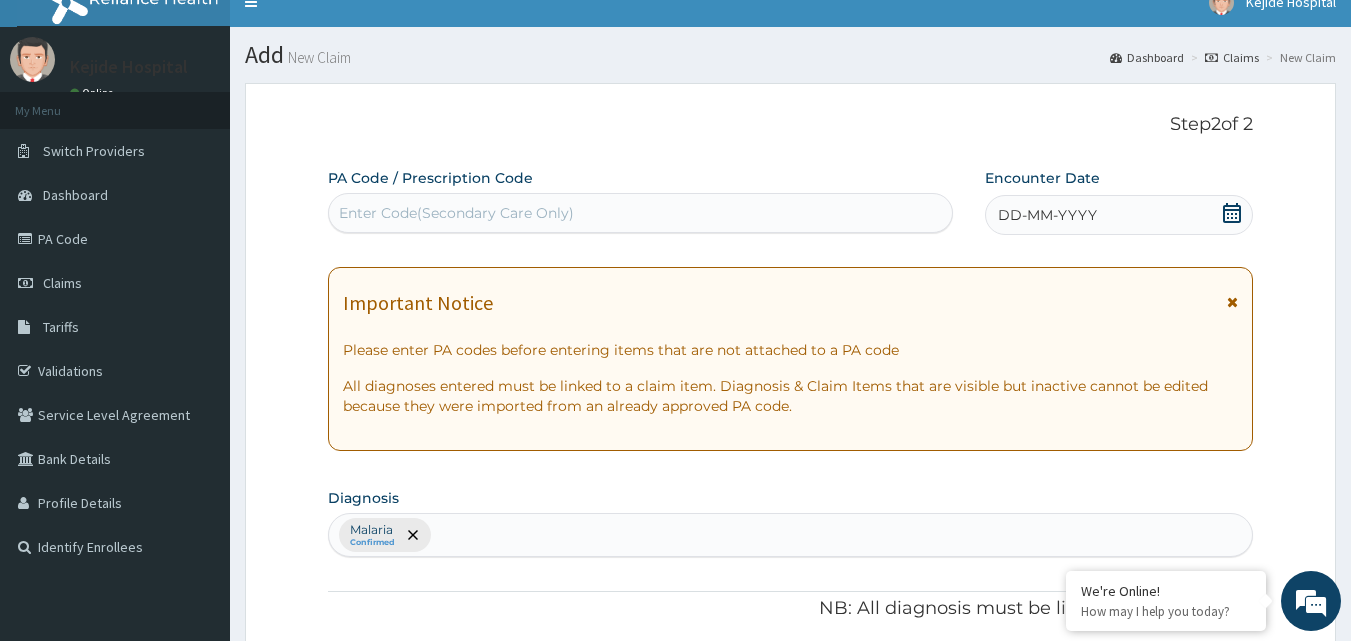 scroll, scrollTop: 0, scrollLeft: 0, axis: both 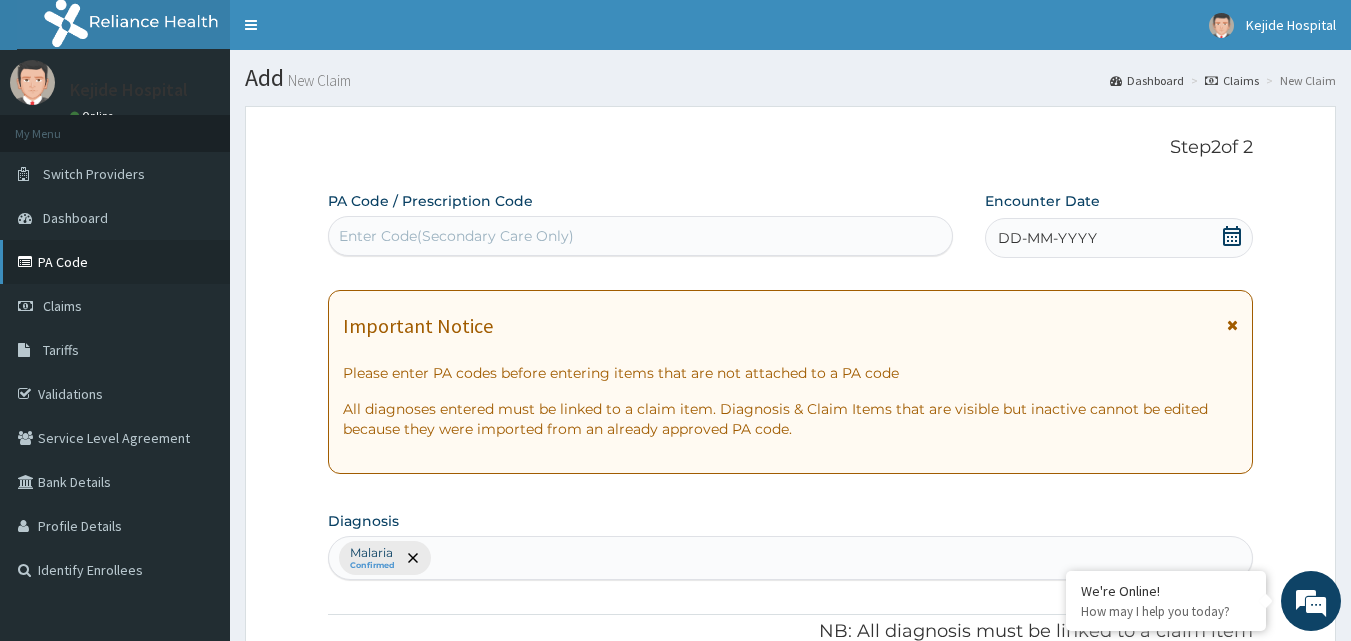 click on "PA Code" at bounding box center (115, 262) 